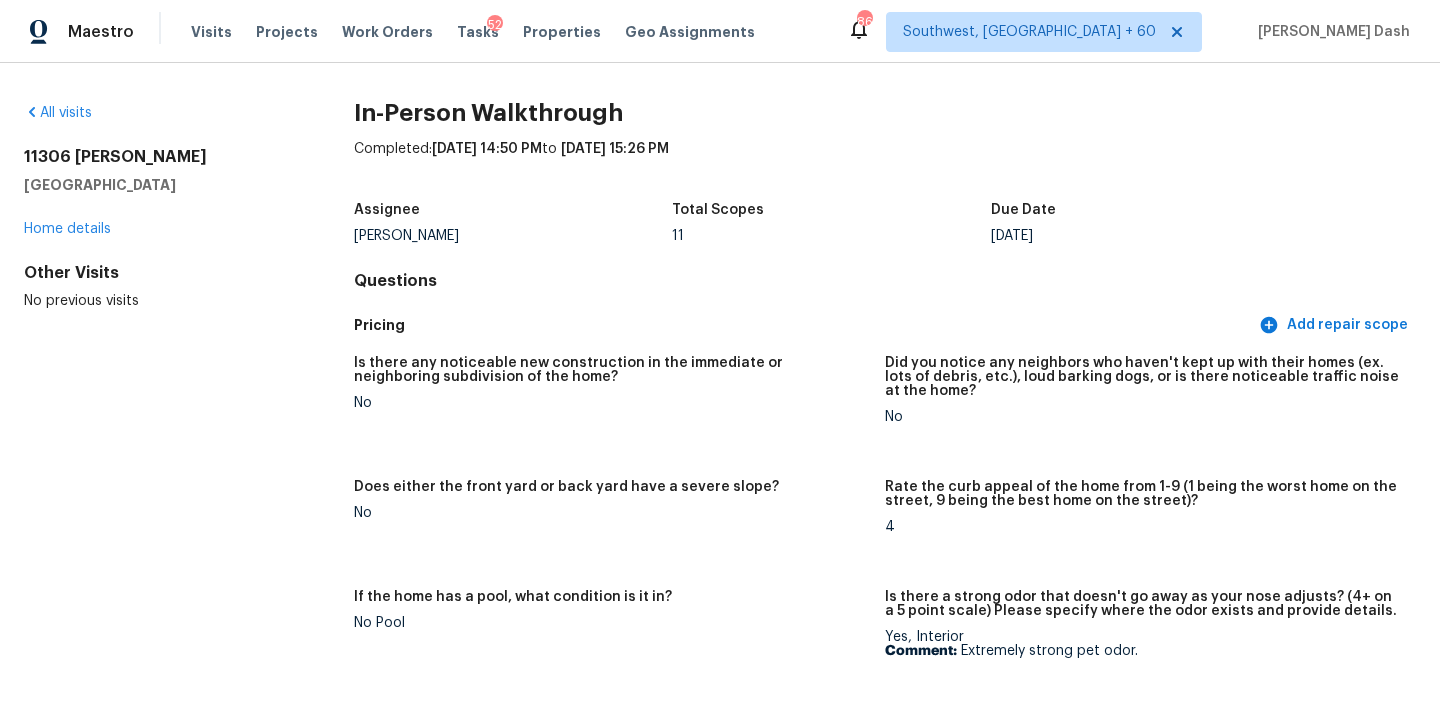 scroll, scrollTop: 0, scrollLeft: 0, axis: both 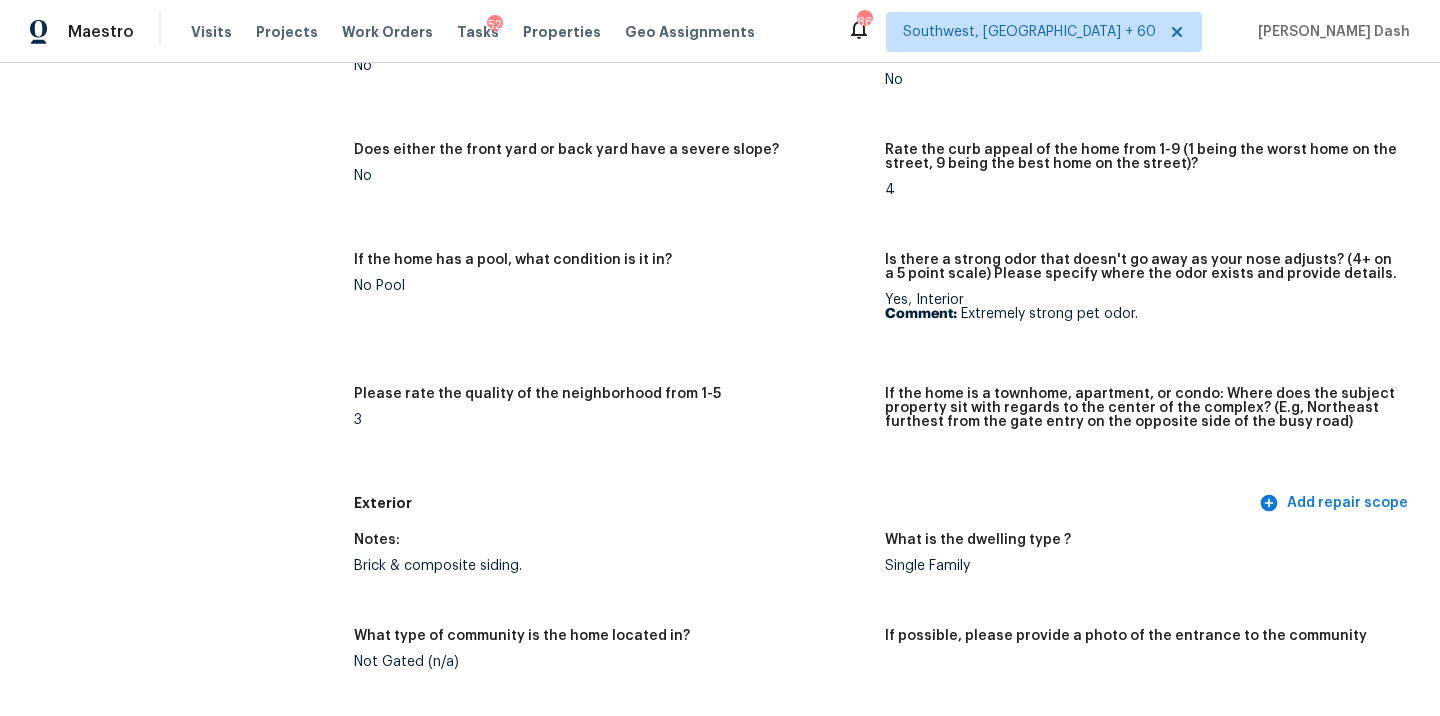 click on "If the home has a pool, what condition is it in? No Pool" at bounding box center [619, 308] 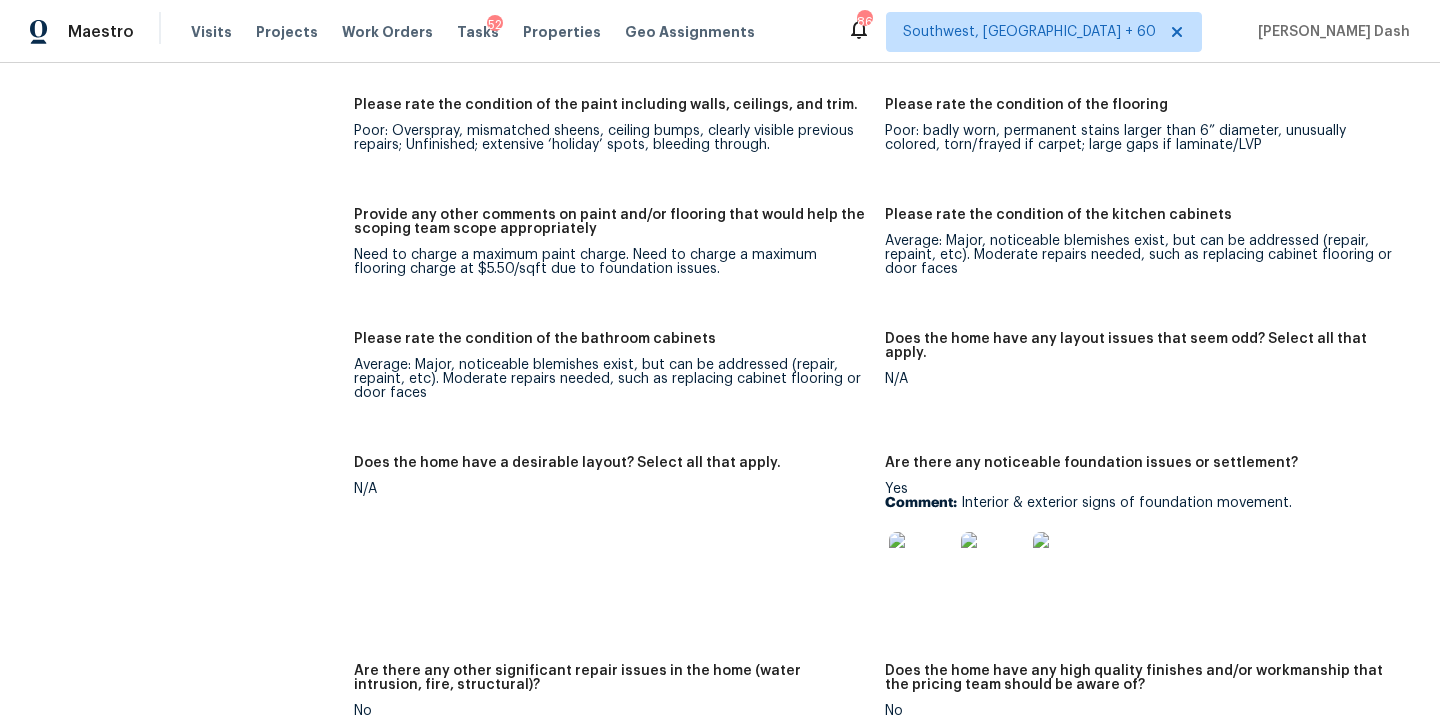 scroll, scrollTop: 3317, scrollLeft: 0, axis: vertical 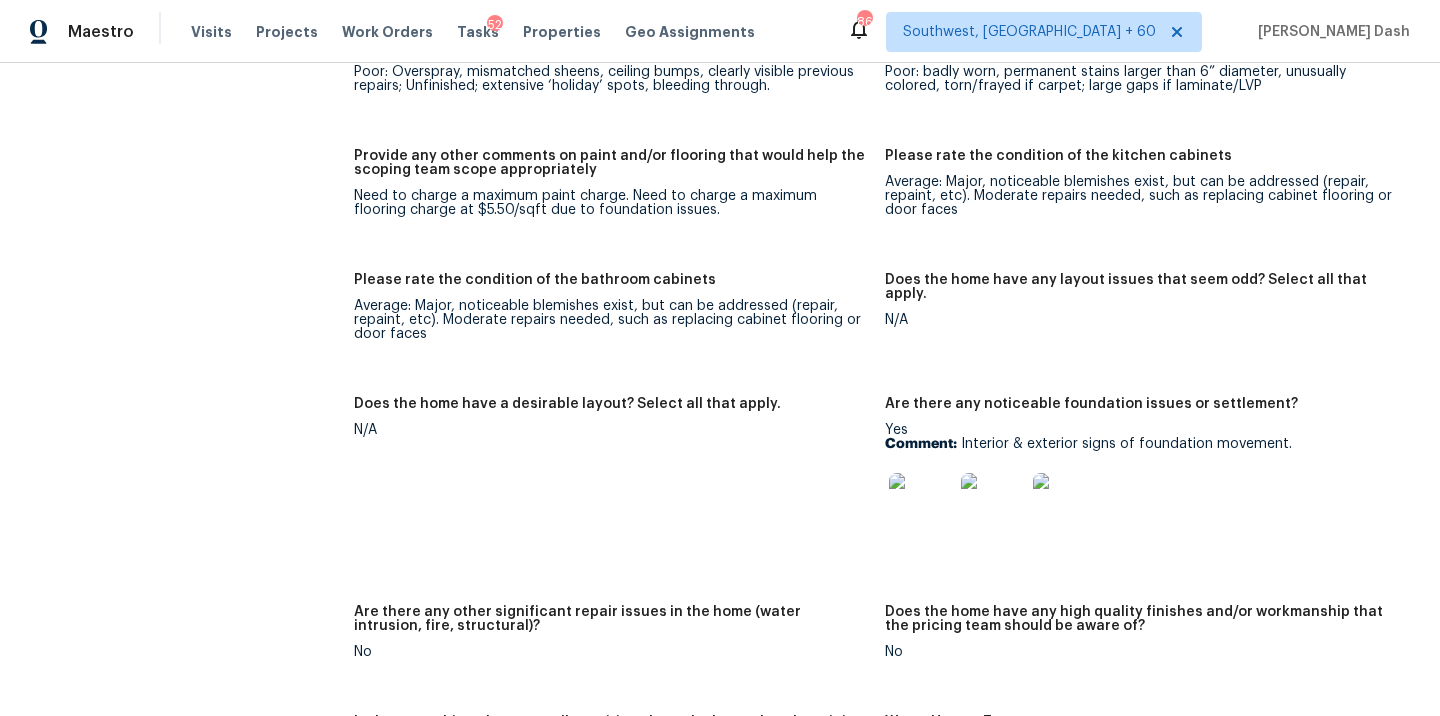 click at bounding box center (921, 505) 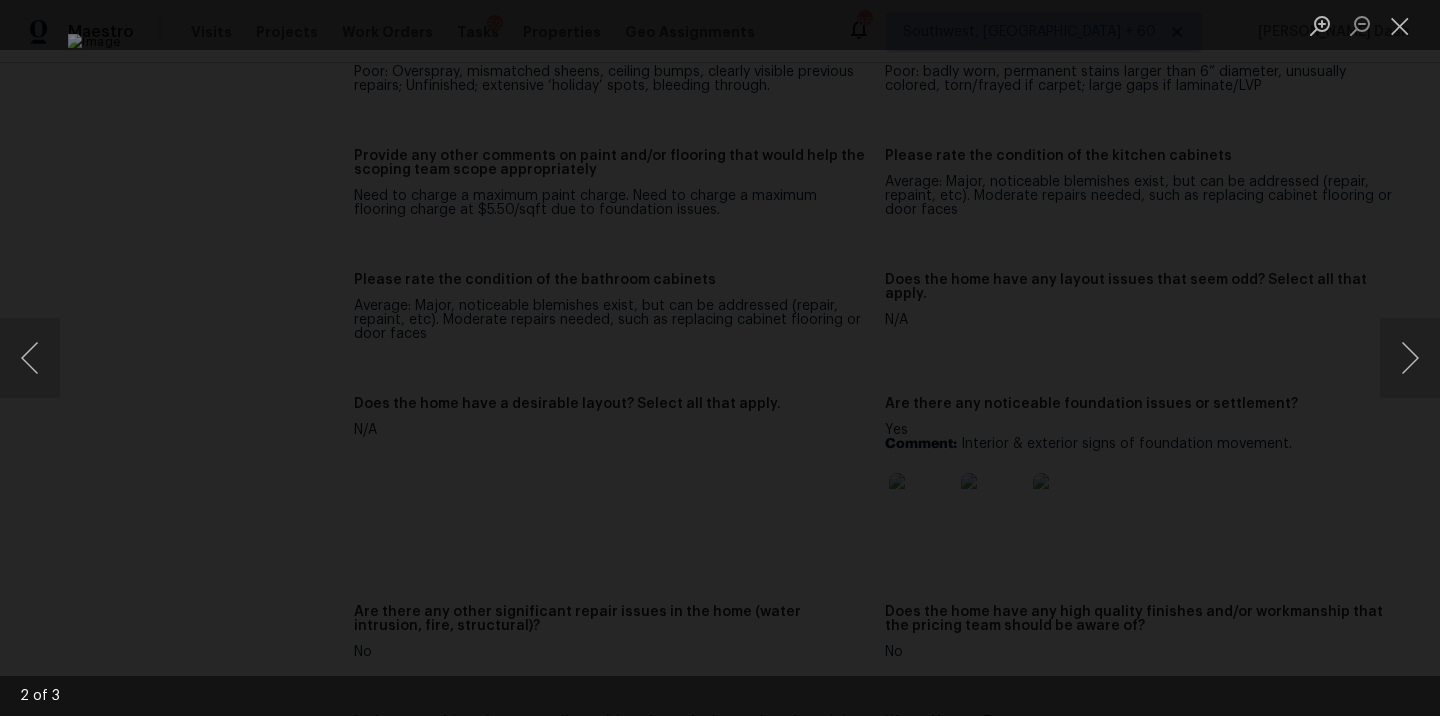 click at bounding box center [720, 358] 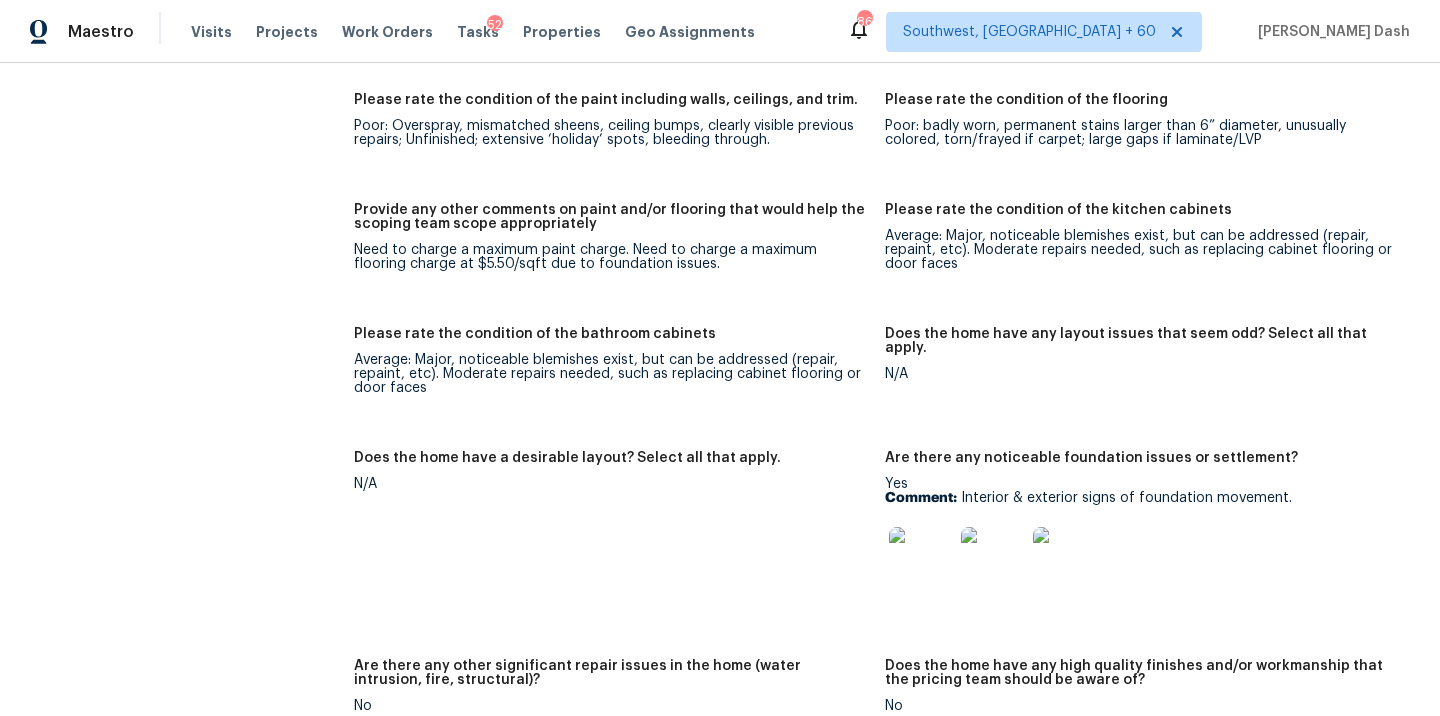 scroll, scrollTop: 3575, scrollLeft: 0, axis: vertical 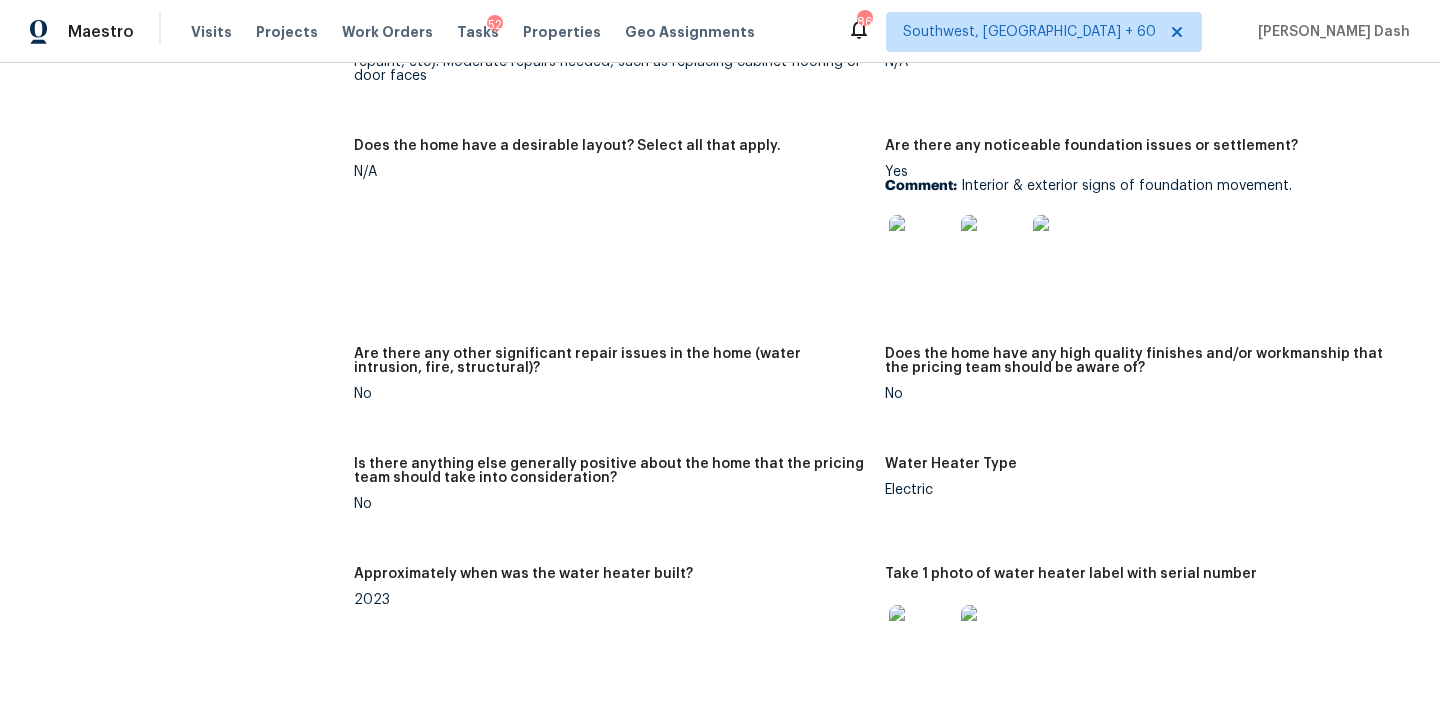 click at bounding box center (993, 247) 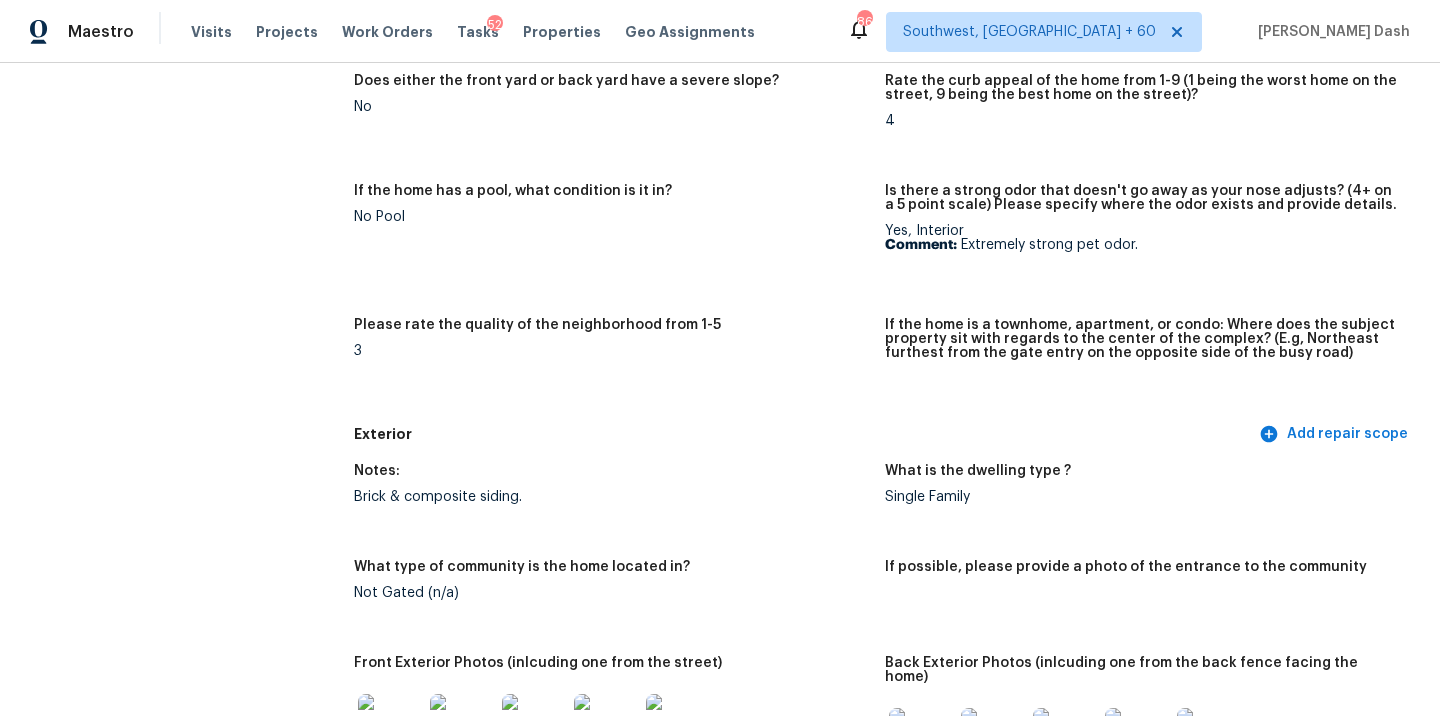 scroll, scrollTop: 0, scrollLeft: 0, axis: both 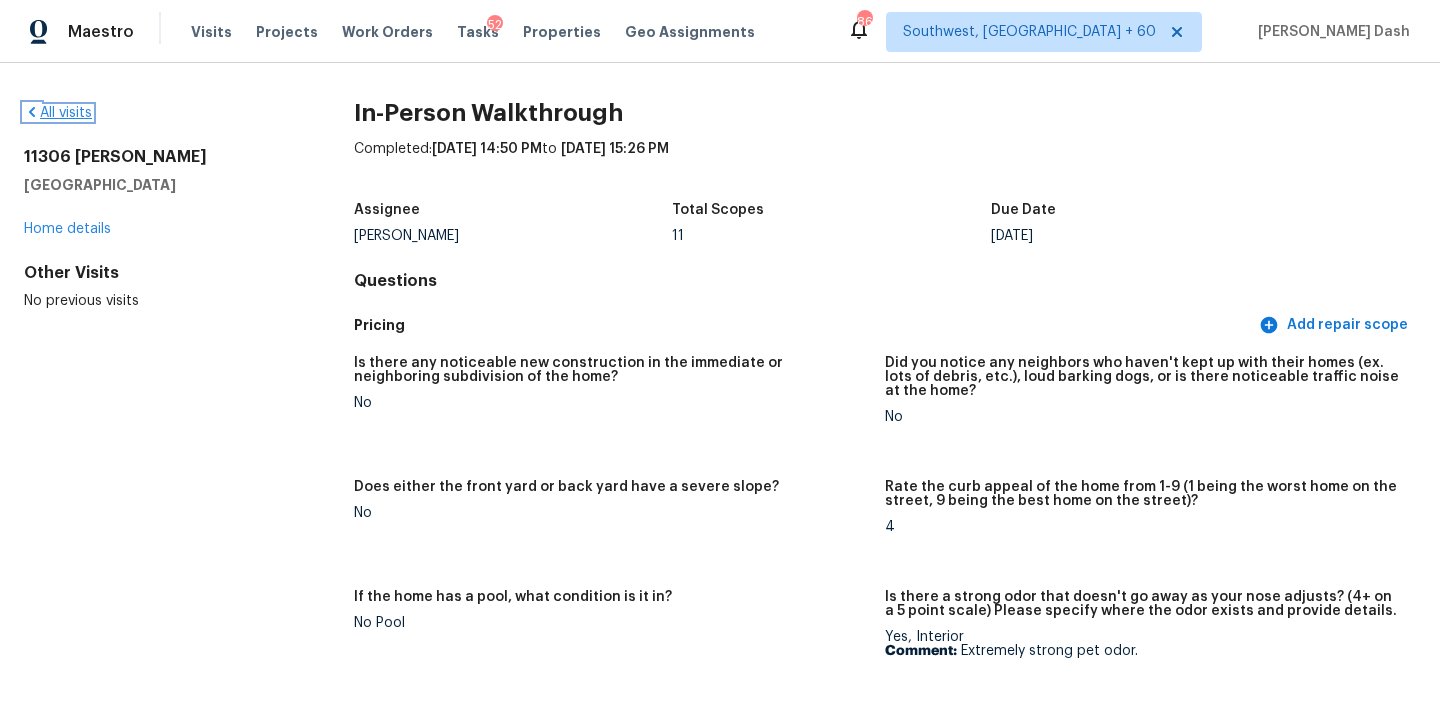 click on "All visits" at bounding box center (58, 113) 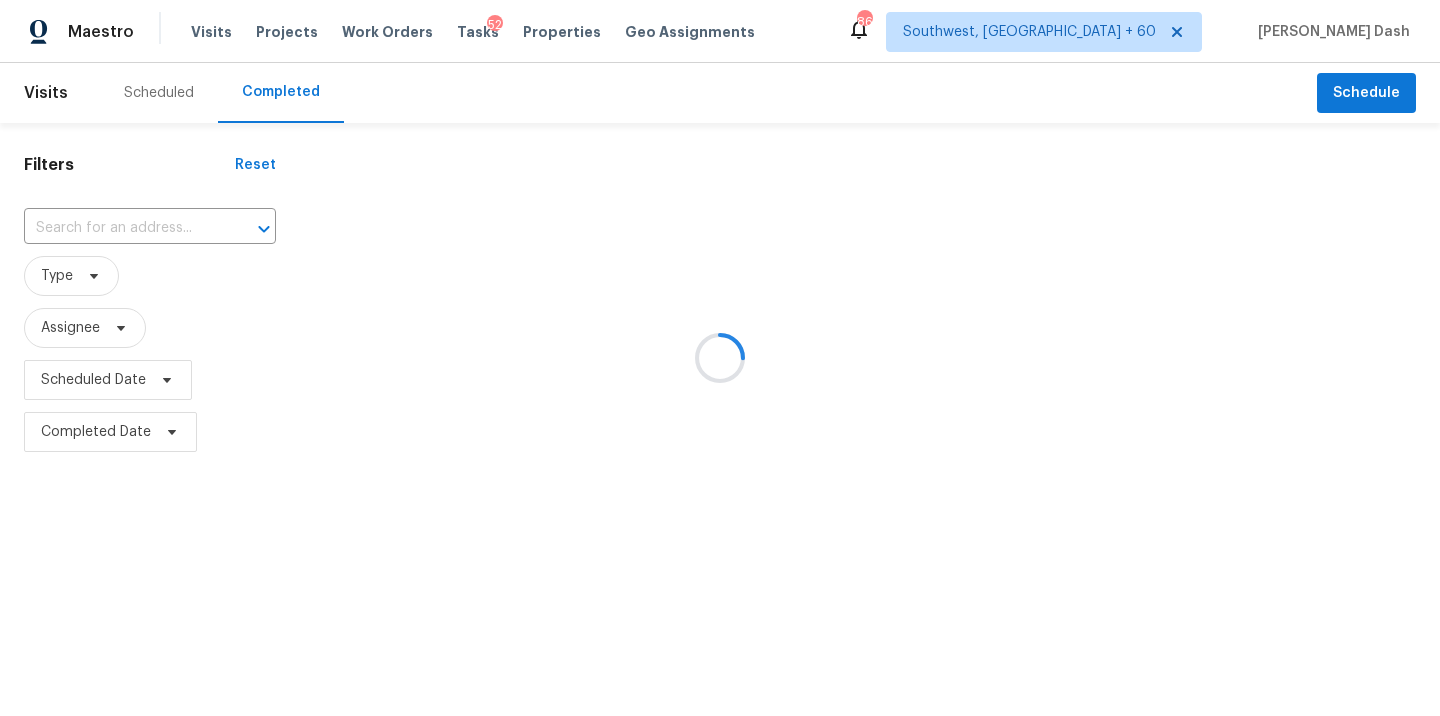click at bounding box center [720, 358] 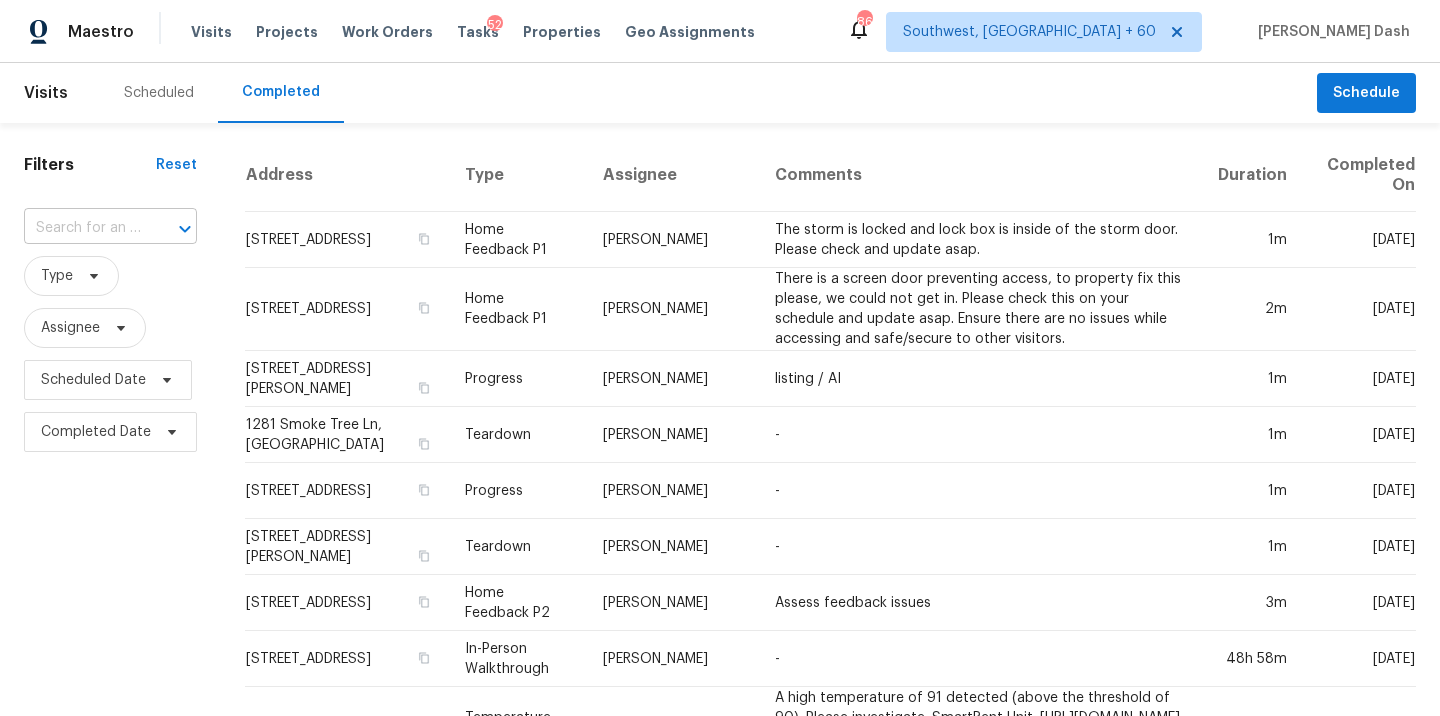 click at bounding box center (82, 228) 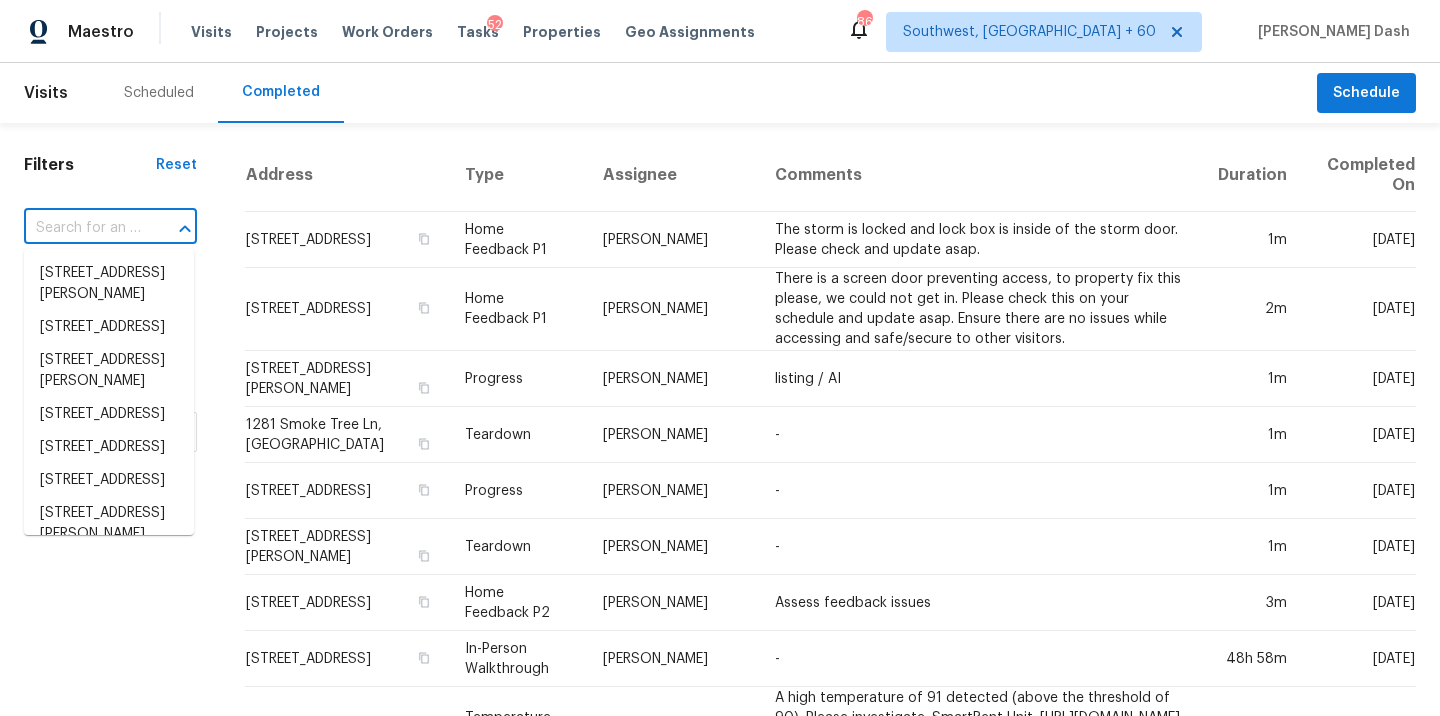 type on "v" 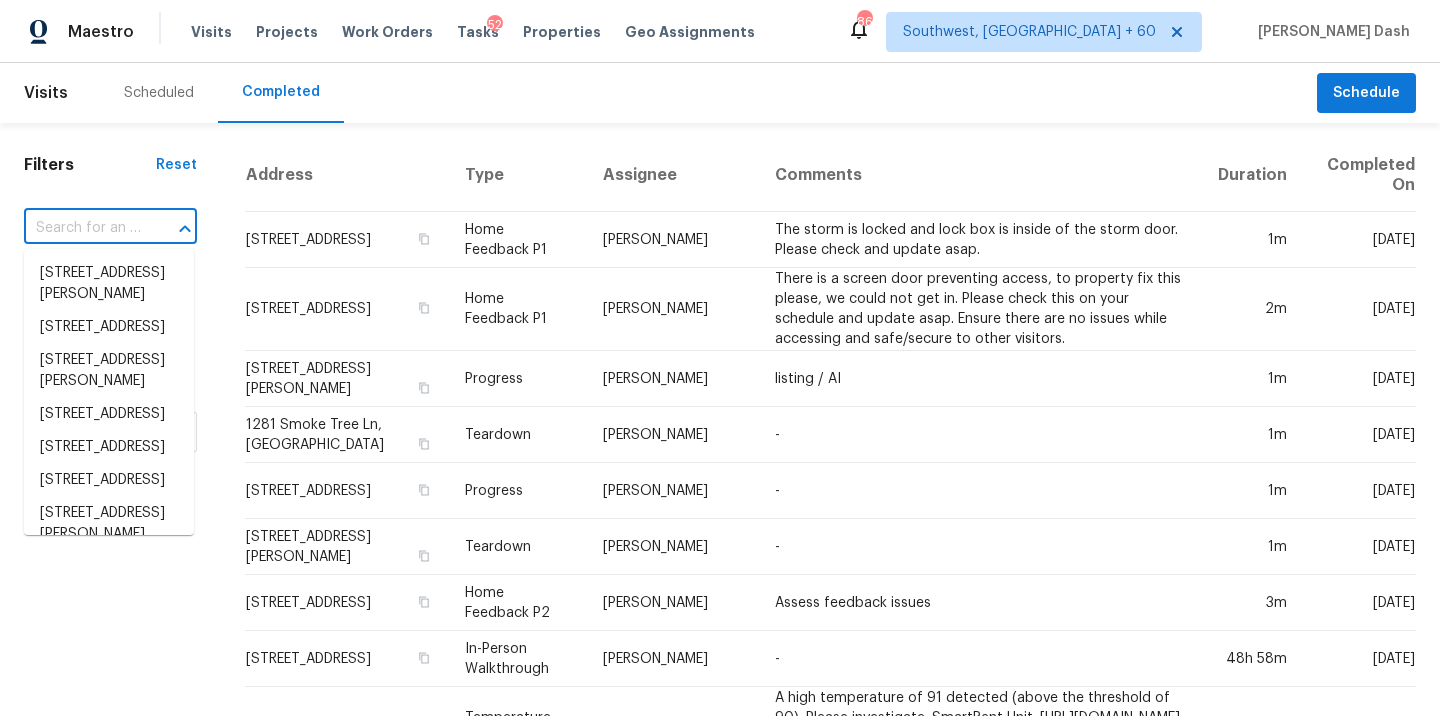 paste on "510 E Carpenter St, Maiden, NC 28650" 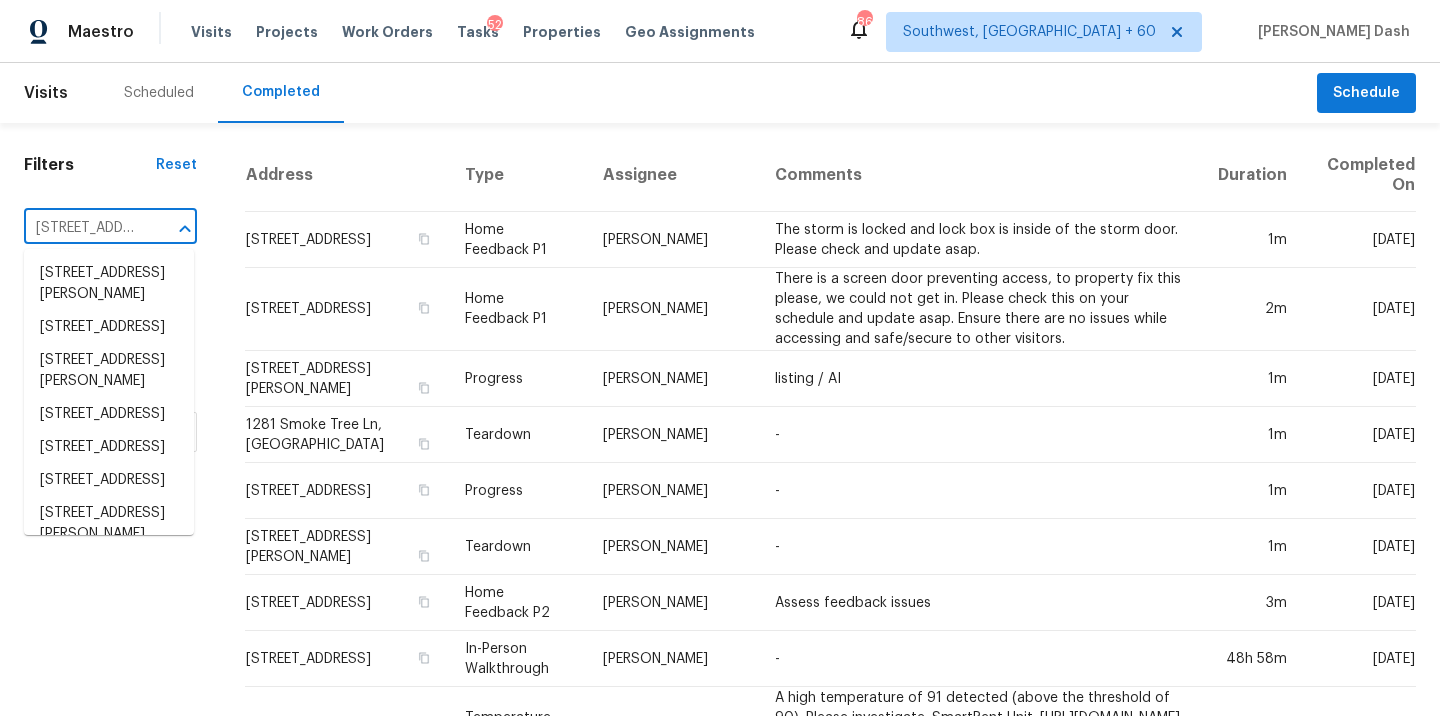 scroll, scrollTop: 0, scrollLeft: 149, axis: horizontal 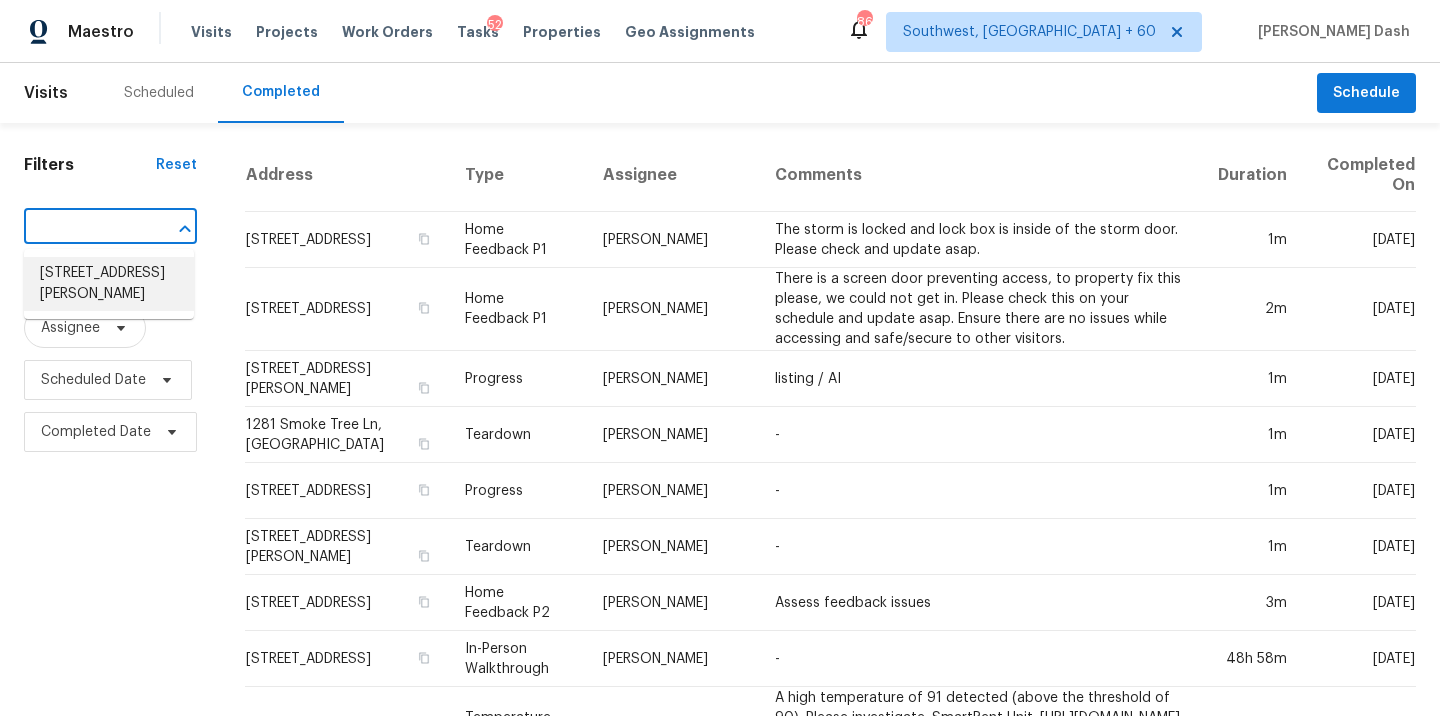 click on "510 E Carpenter St, Maiden, NC 28650" at bounding box center [109, 284] 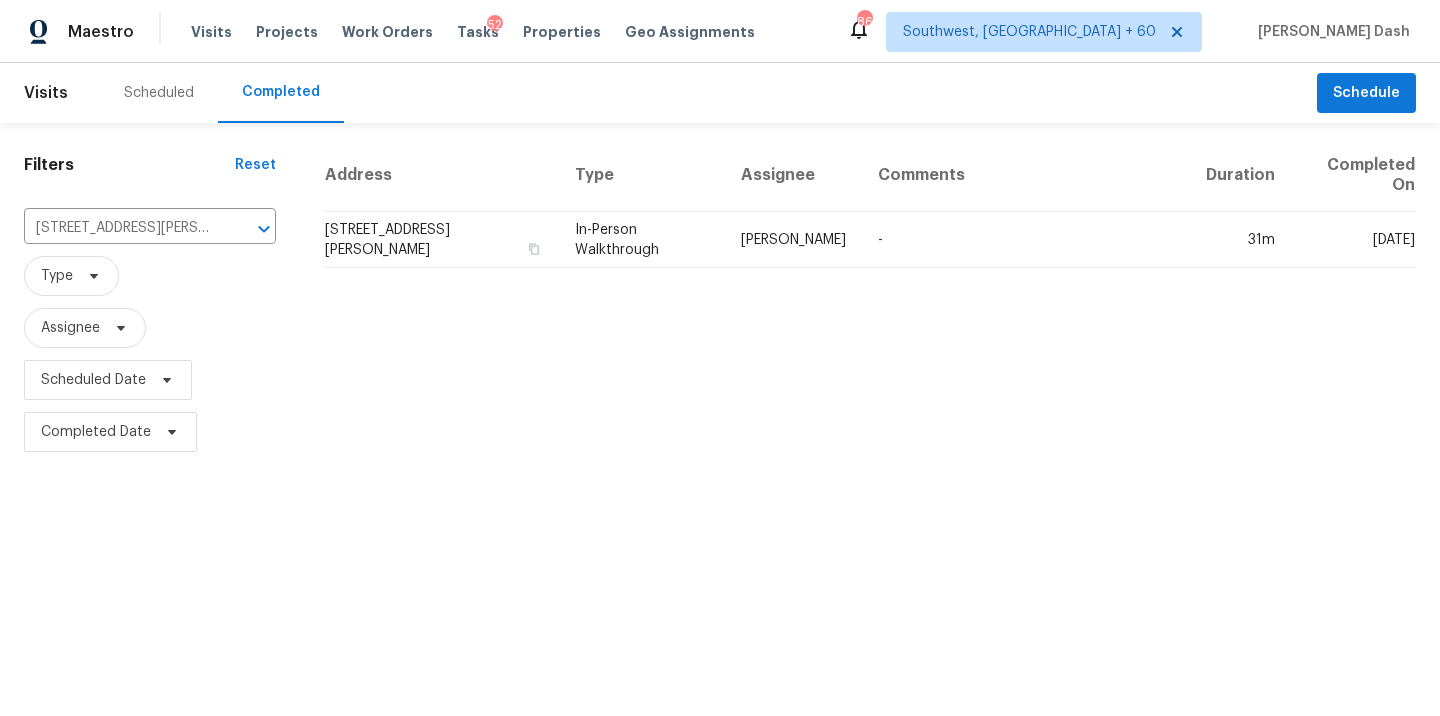 click on "In-Person Walkthrough" at bounding box center (642, 240) 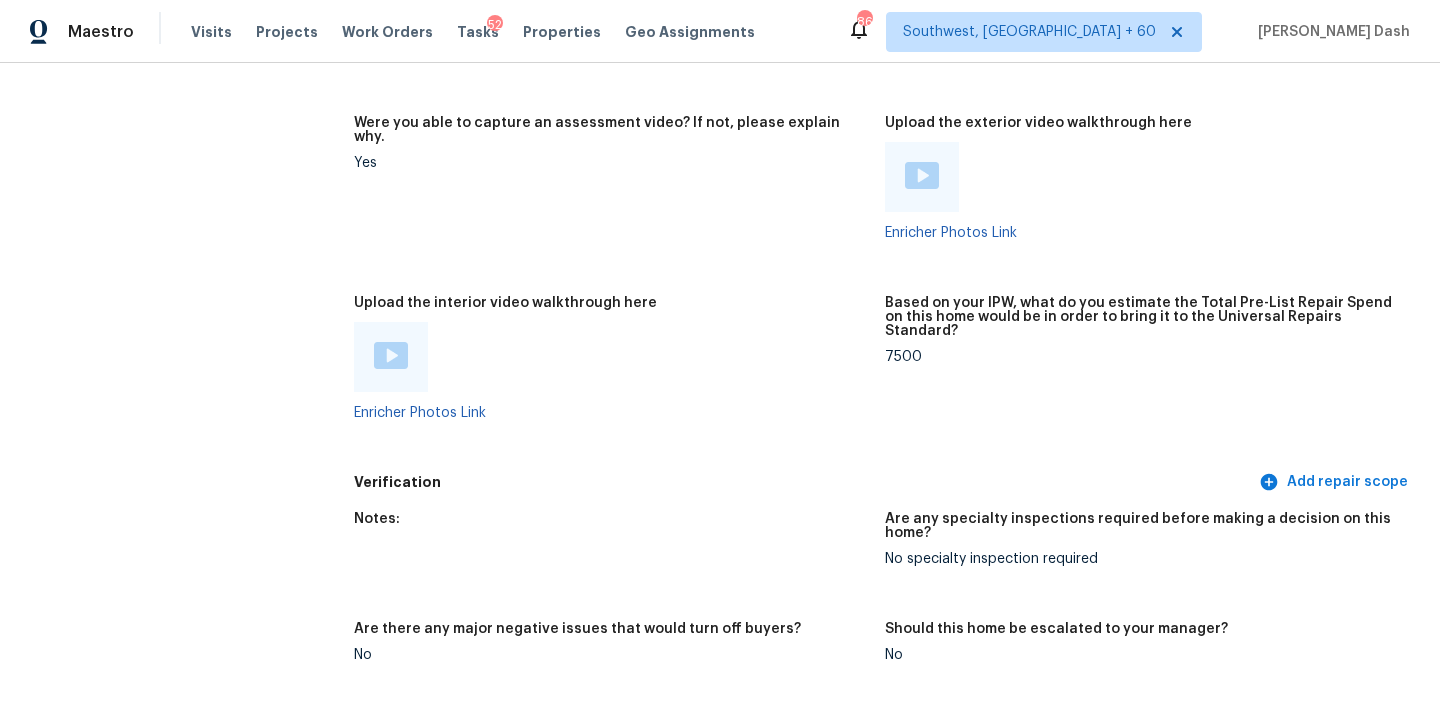 scroll, scrollTop: 3737, scrollLeft: 0, axis: vertical 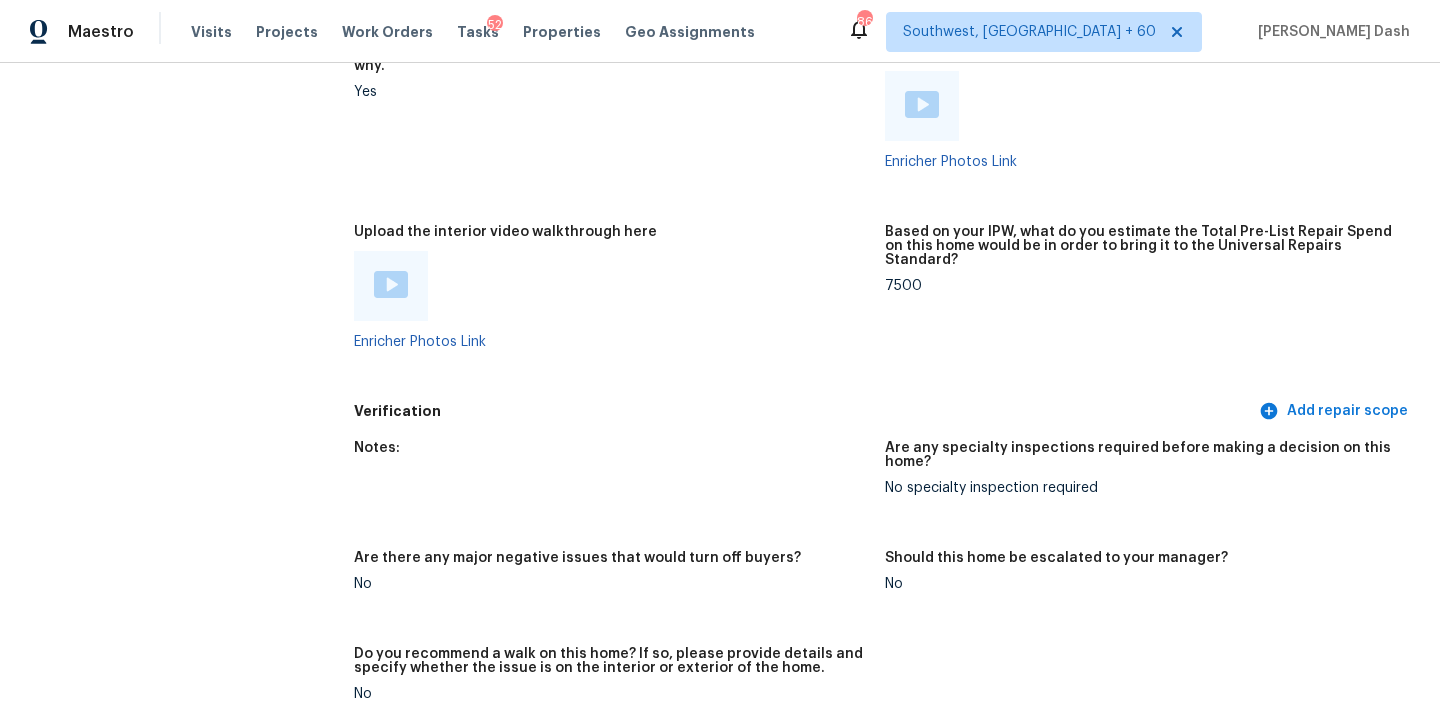 click at bounding box center (391, 284) 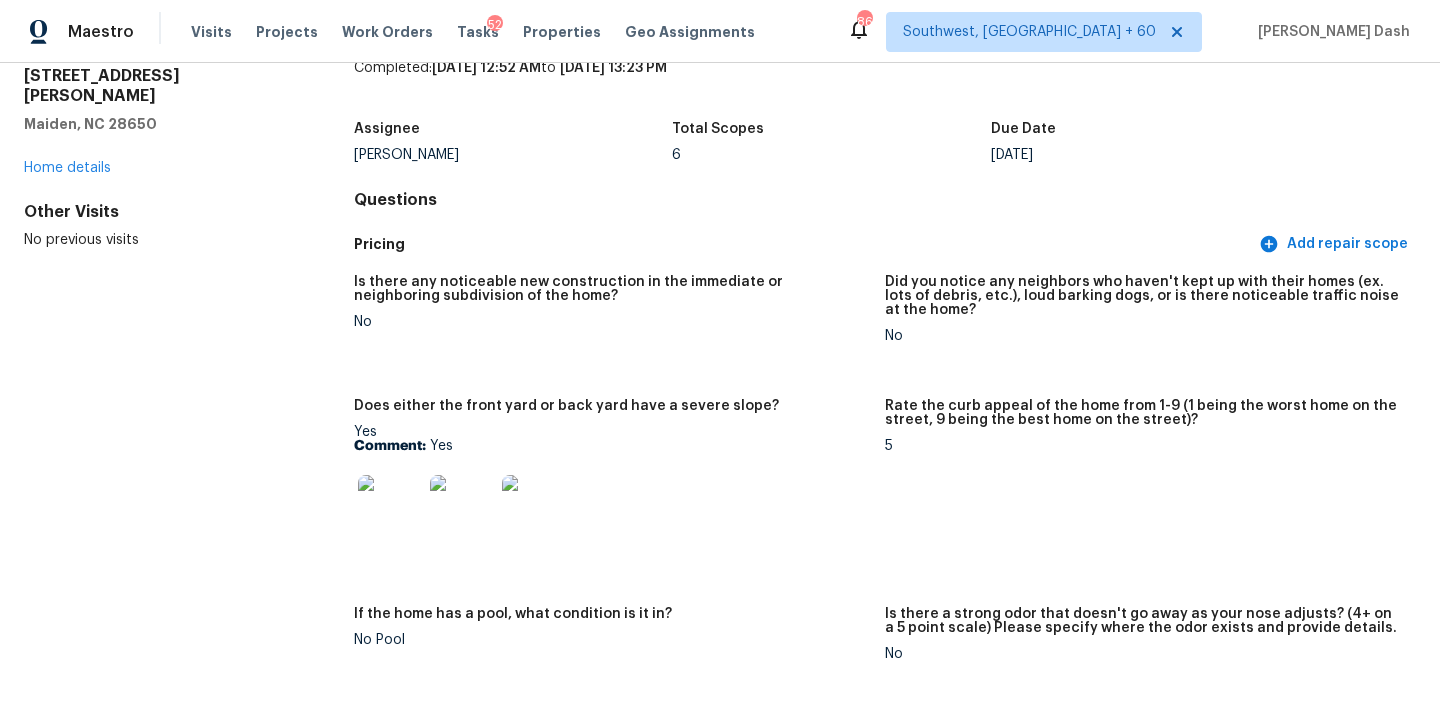 scroll, scrollTop: 150, scrollLeft: 0, axis: vertical 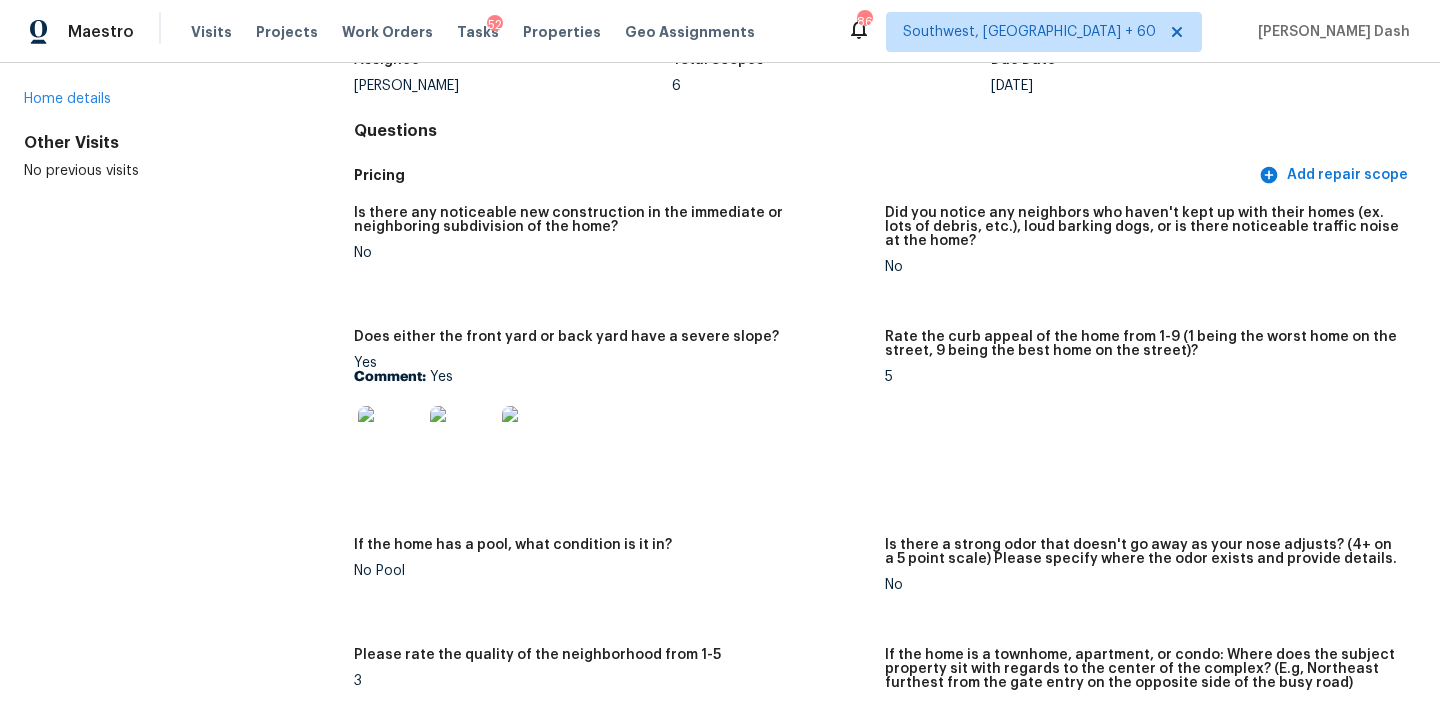 click at bounding box center (390, 438) 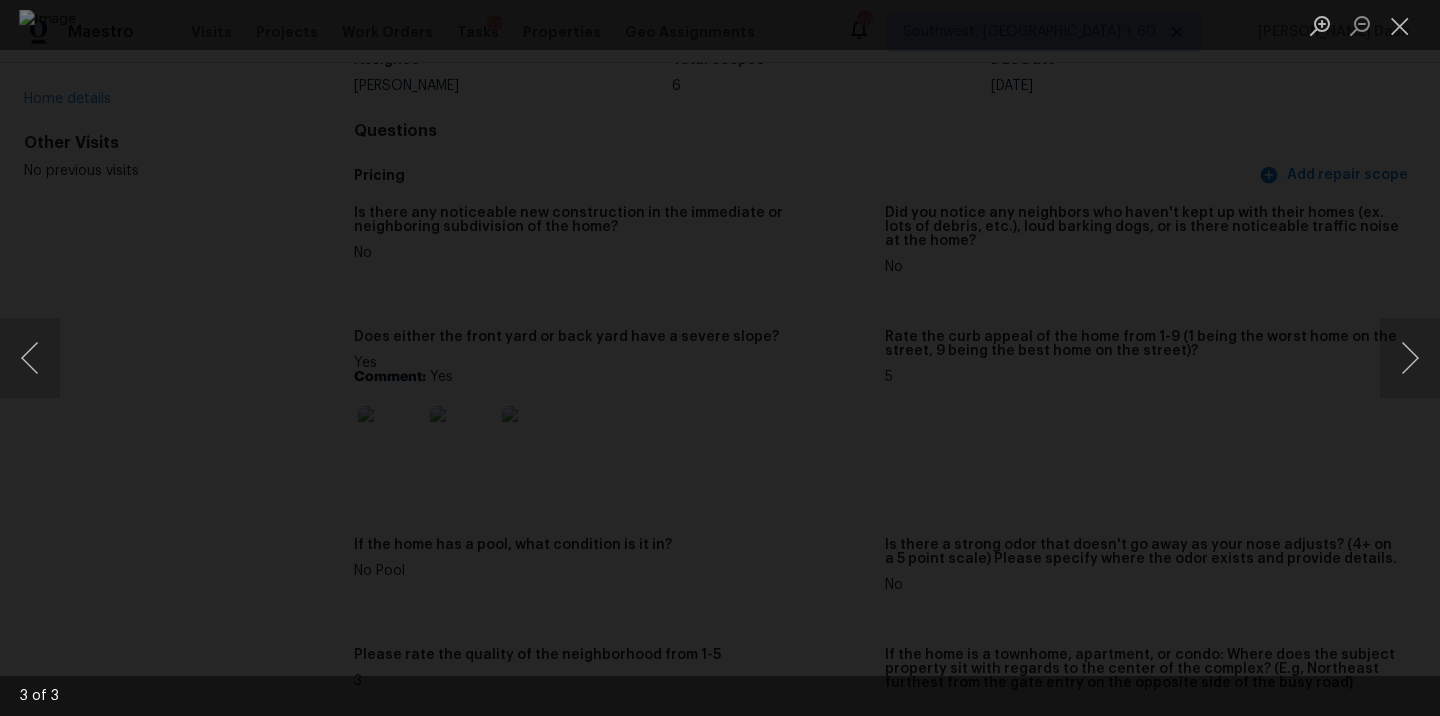 click at bounding box center (720, 358) 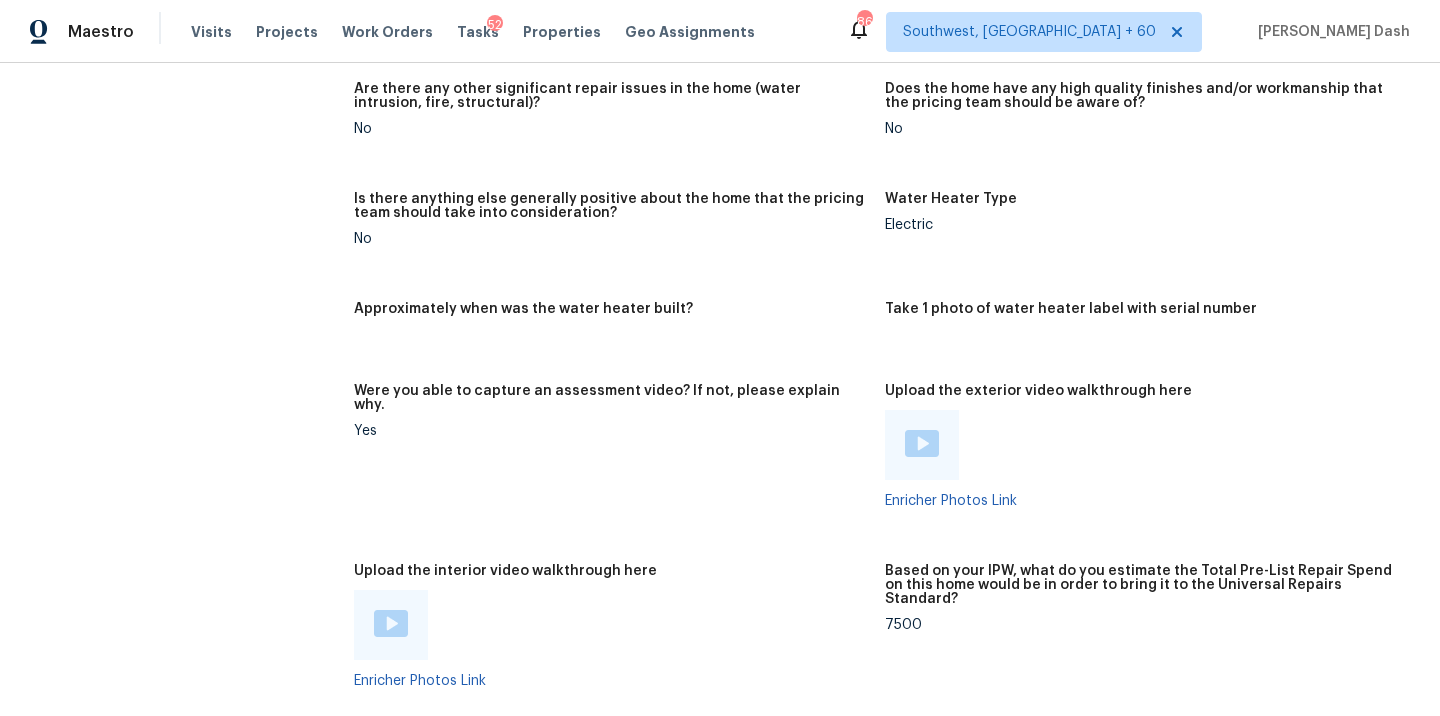 scroll, scrollTop: 3410, scrollLeft: 0, axis: vertical 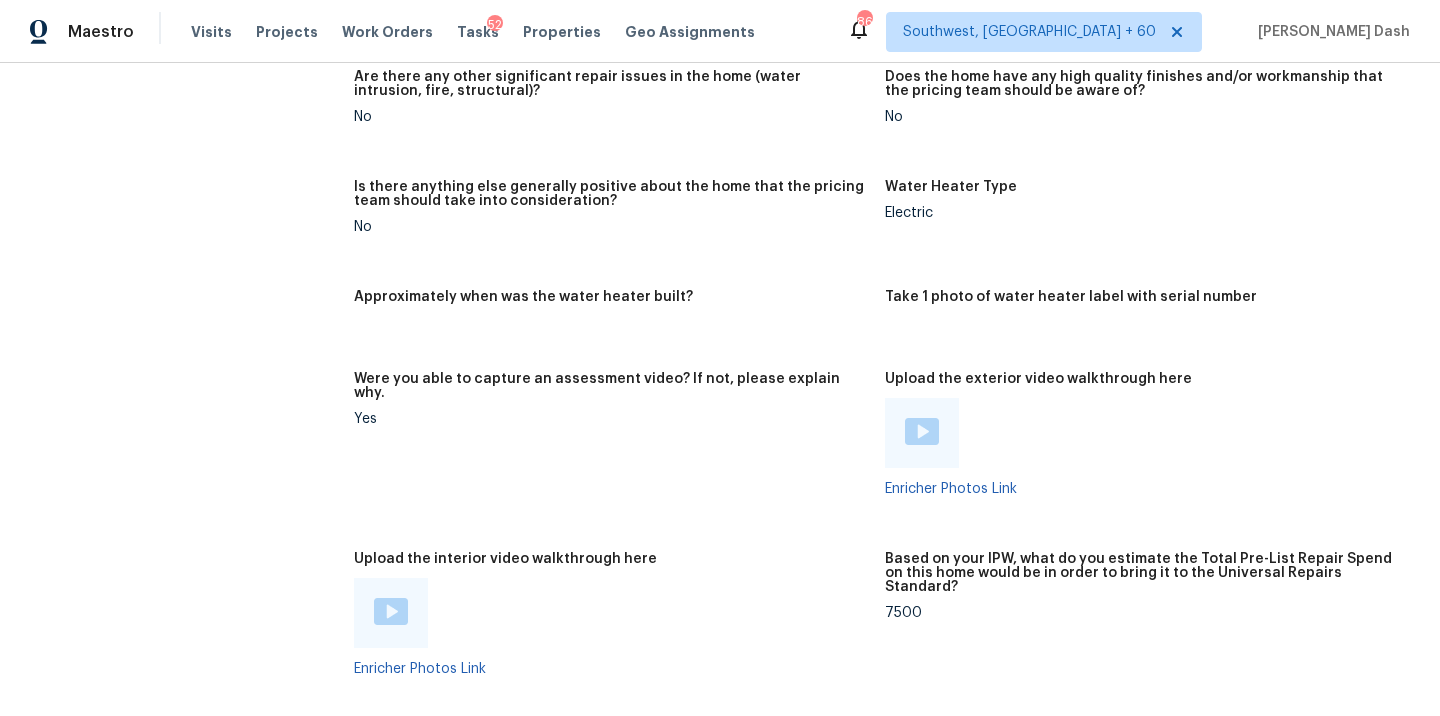 click on "Based on your IPW, what do you estimate the Total Pre-List Repair Spend on this home would be in order to bring it to the Universal Repairs Standard?" at bounding box center [1142, 579] 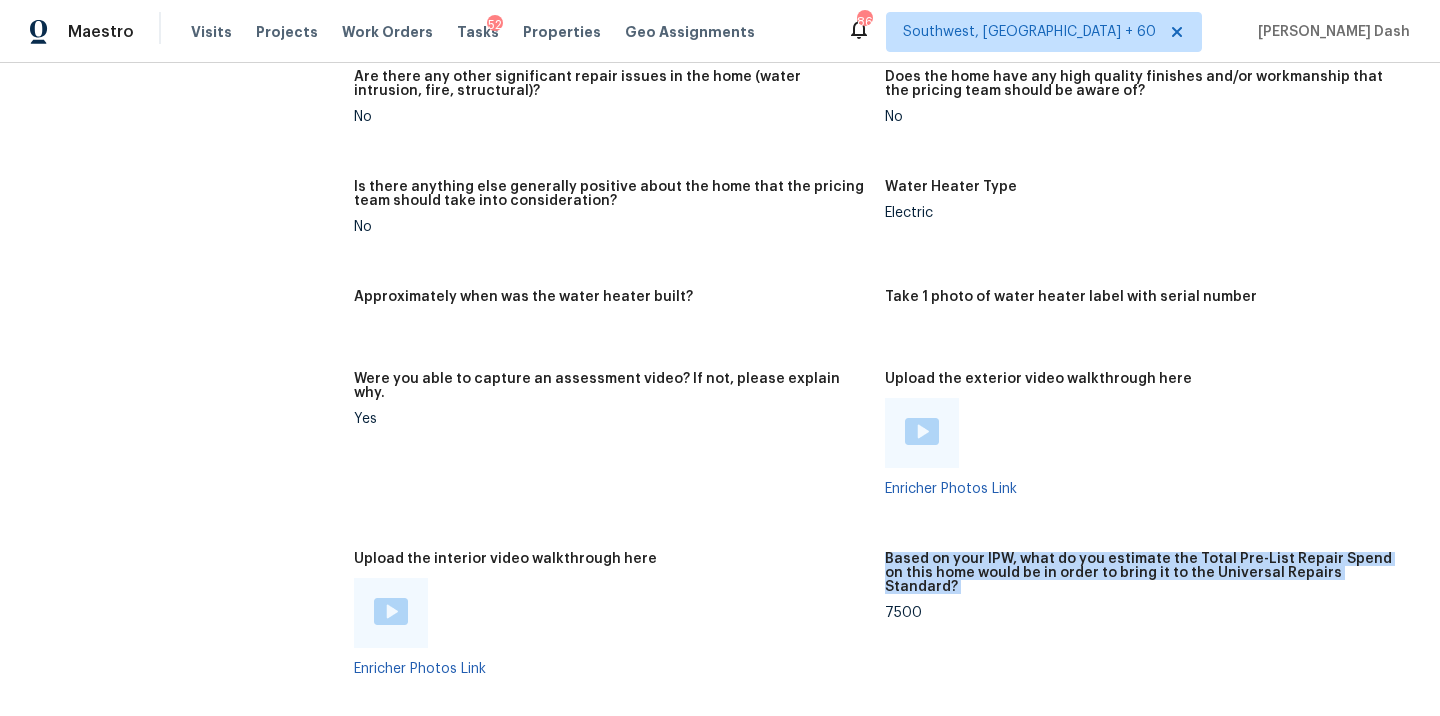 click on "Based on your IPW, what do you estimate the Total Pre-List Repair Spend on this home would be in order to bring it to the Universal Repairs Standard?" at bounding box center [1142, 579] 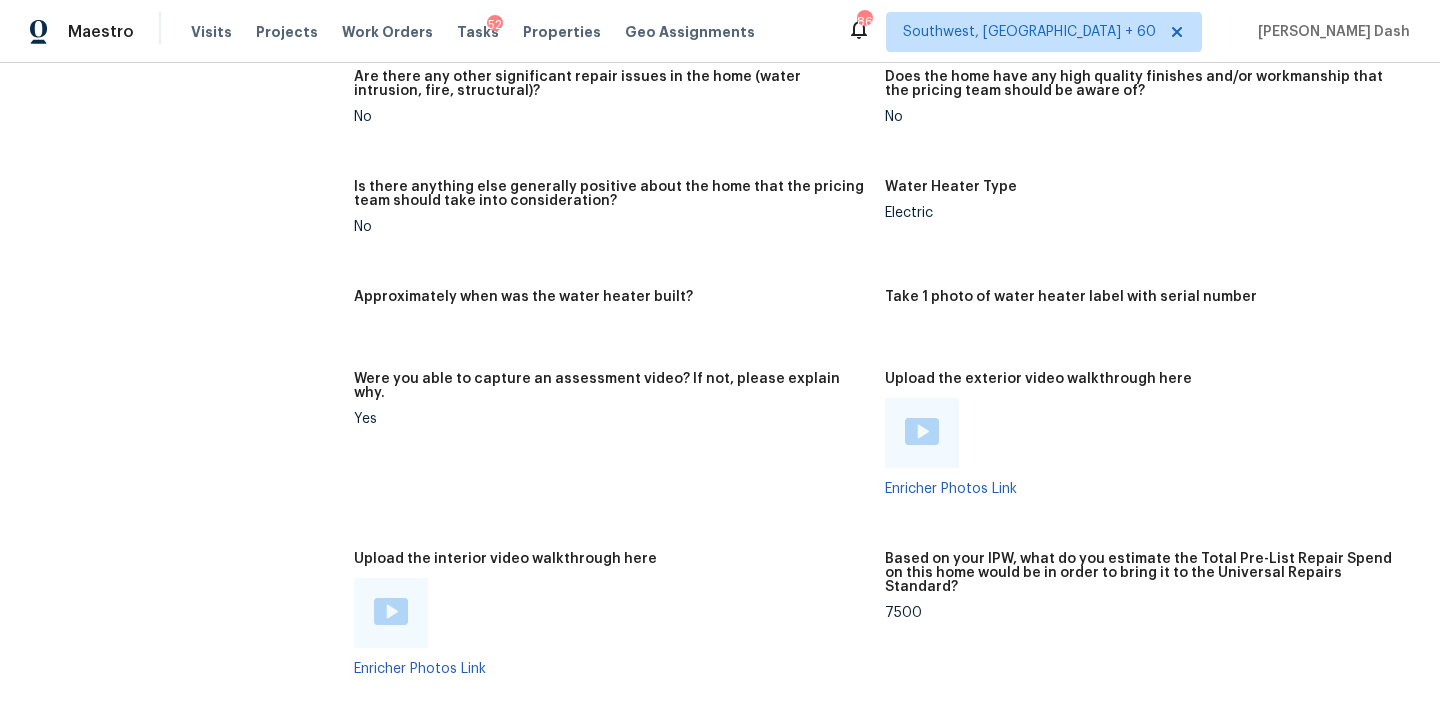 click on "7500" at bounding box center [1142, 613] 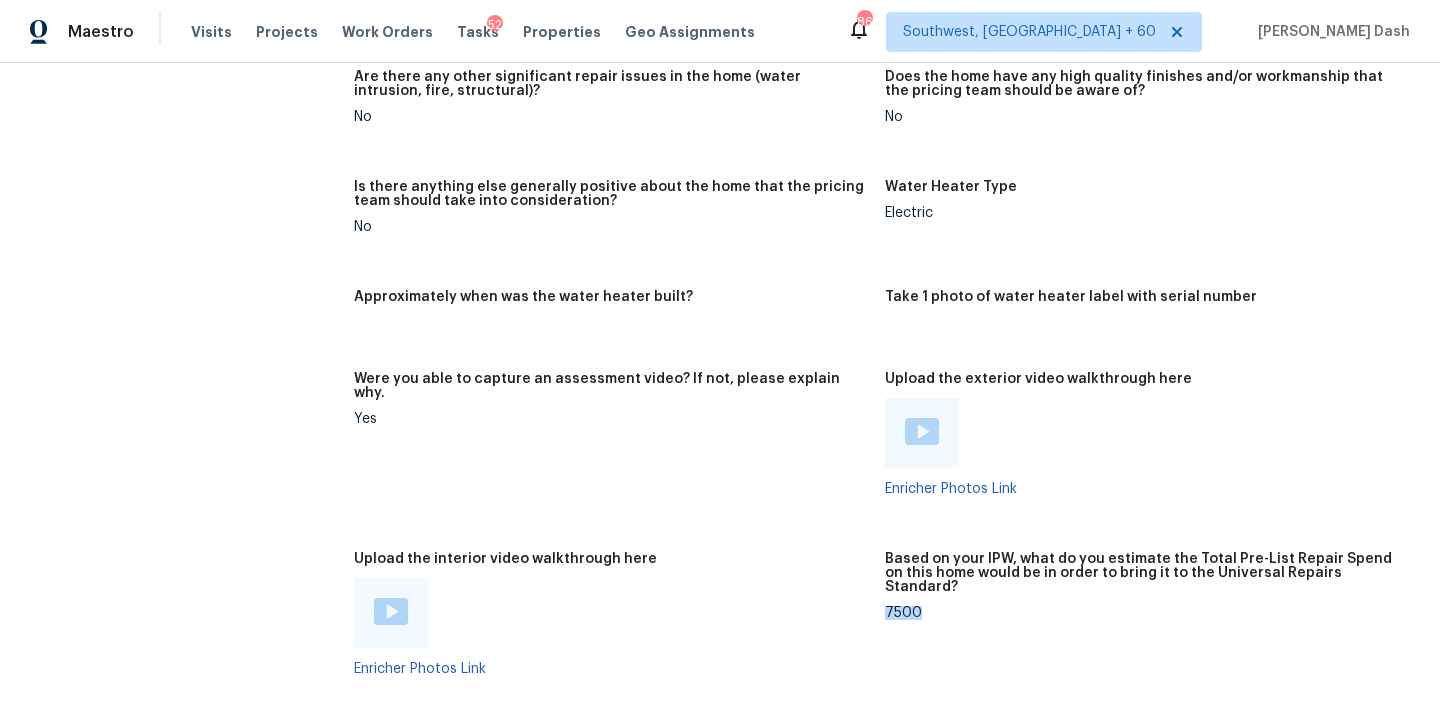 click on "7500" at bounding box center [1142, 613] 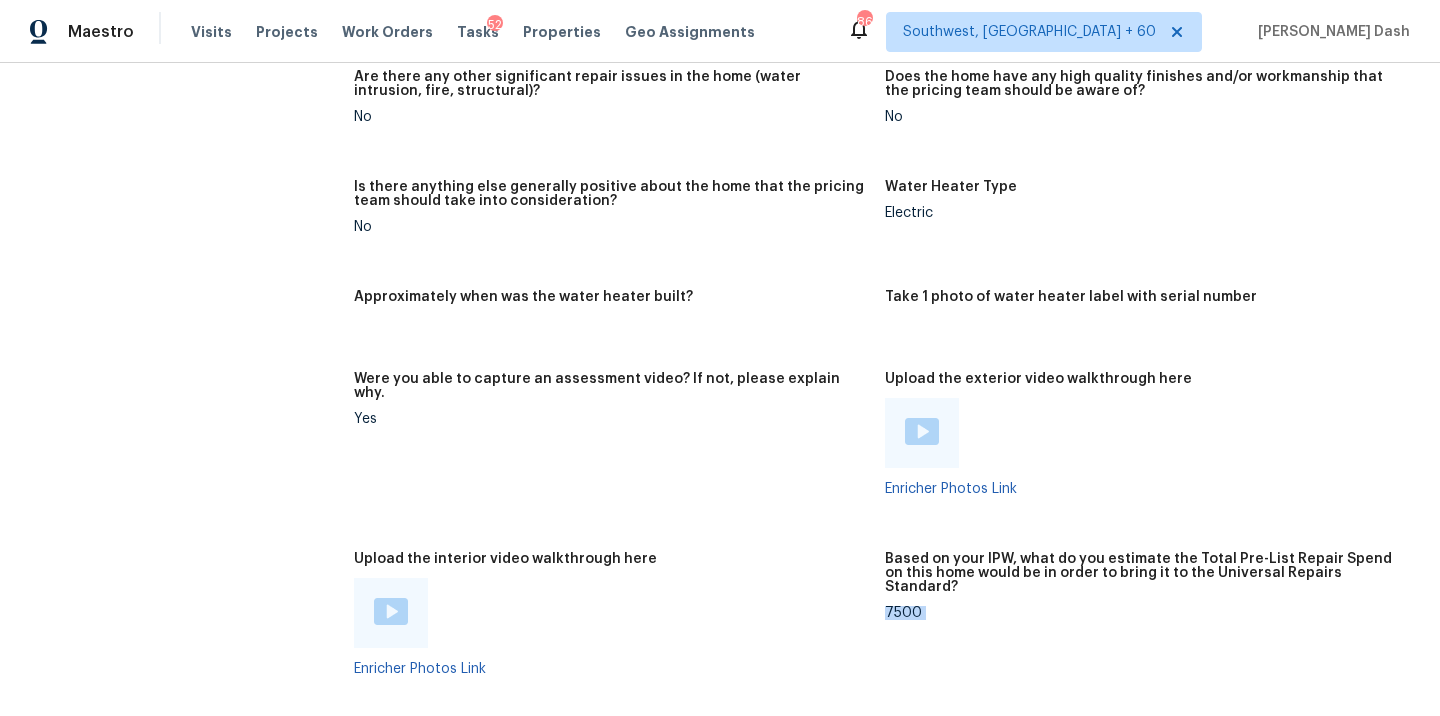 click on "7500" at bounding box center (1142, 613) 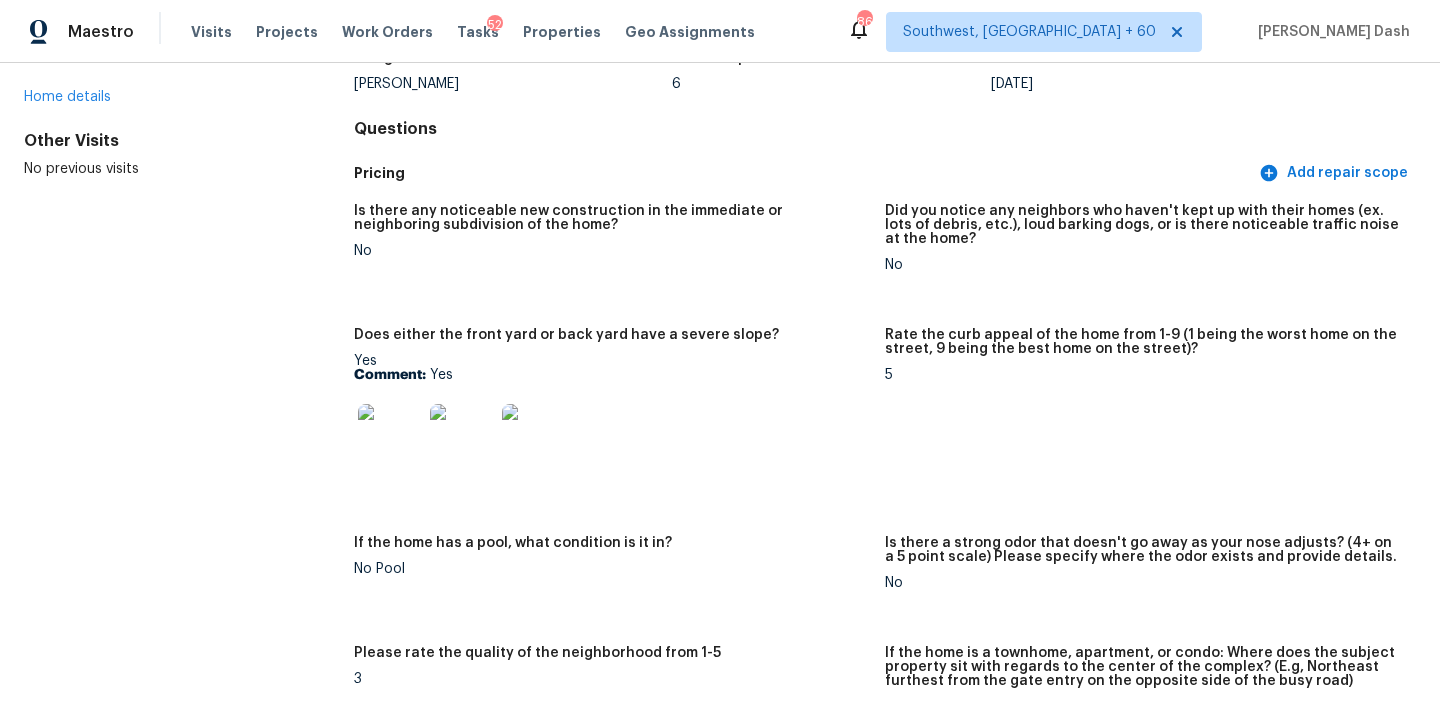 scroll, scrollTop: 0, scrollLeft: 0, axis: both 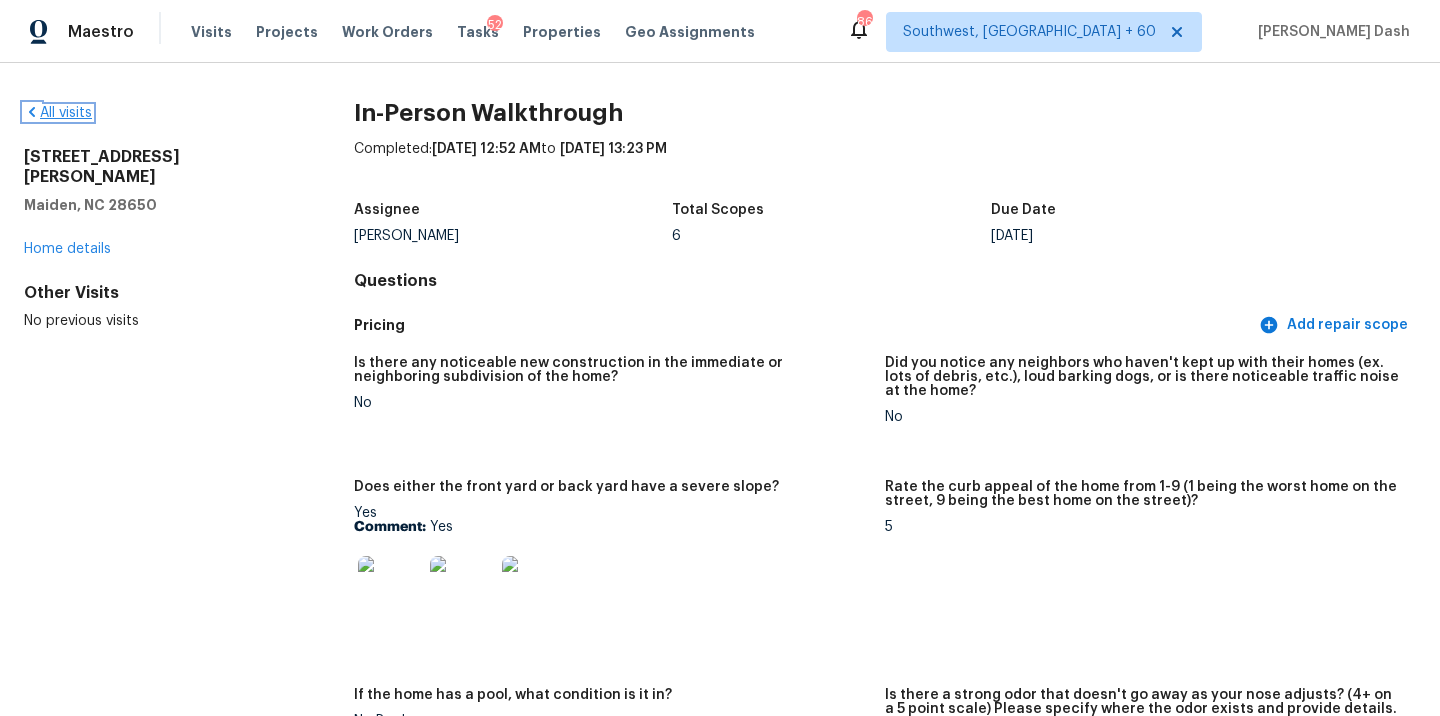 click on "All visits" at bounding box center (58, 113) 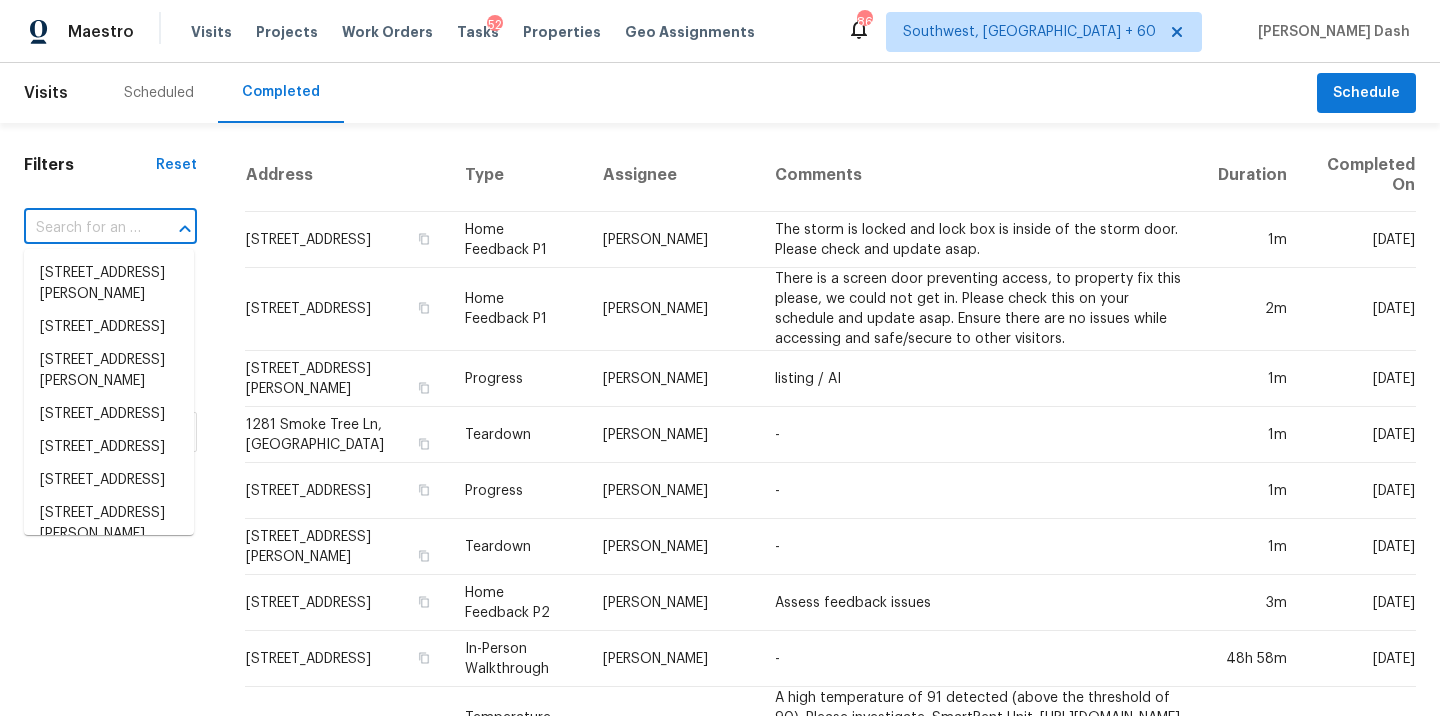 click at bounding box center (82, 228) 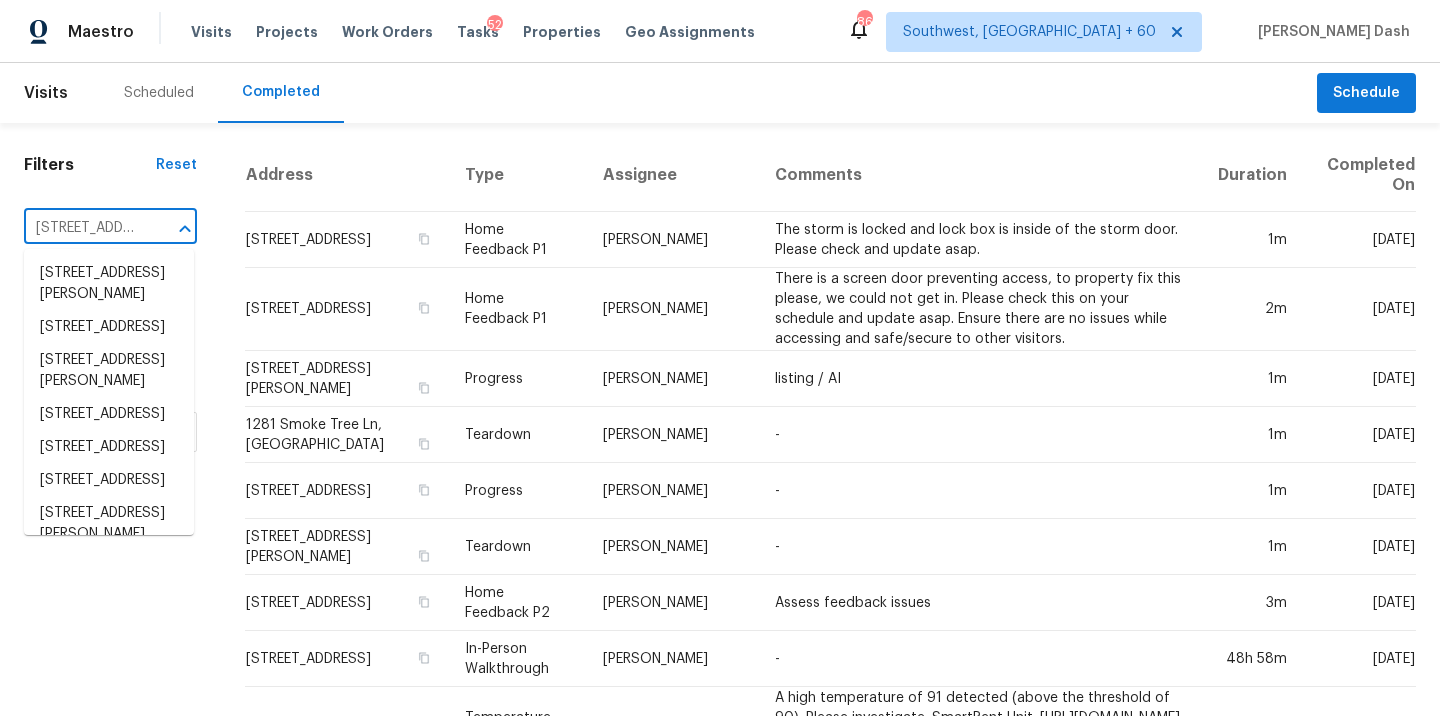 scroll, scrollTop: 0, scrollLeft: 133, axis: horizontal 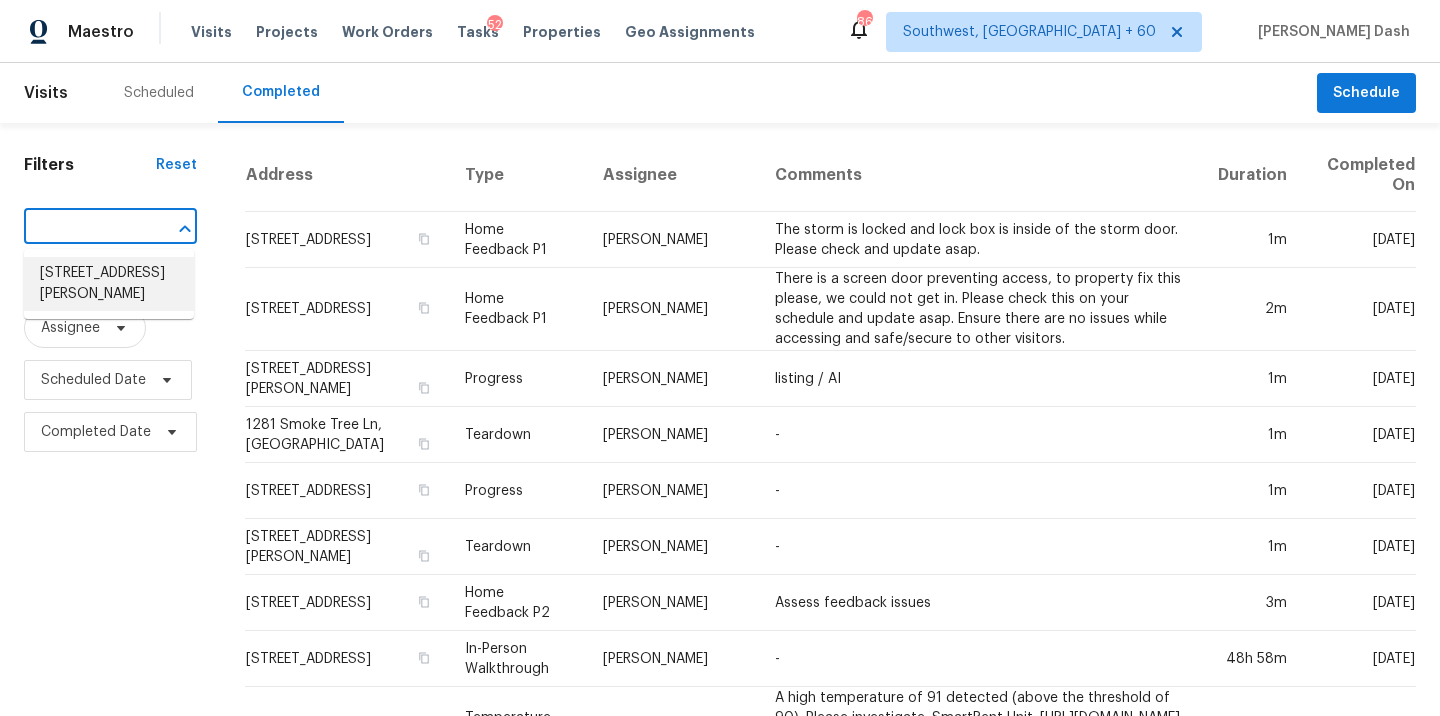 click on "8480 S Cornell Dr, Sandy, UT 84094" at bounding box center [109, 284] 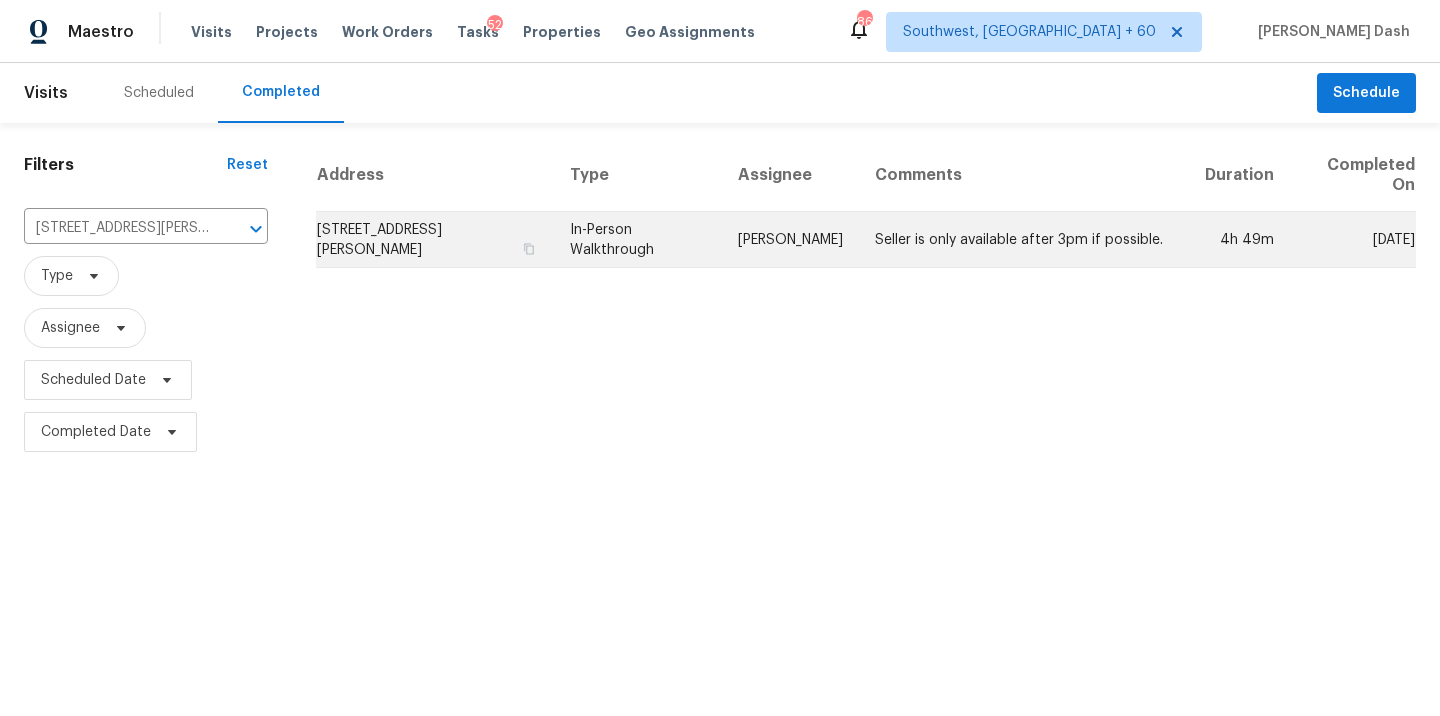 click on "Scott Beirdneau" at bounding box center (790, 240) 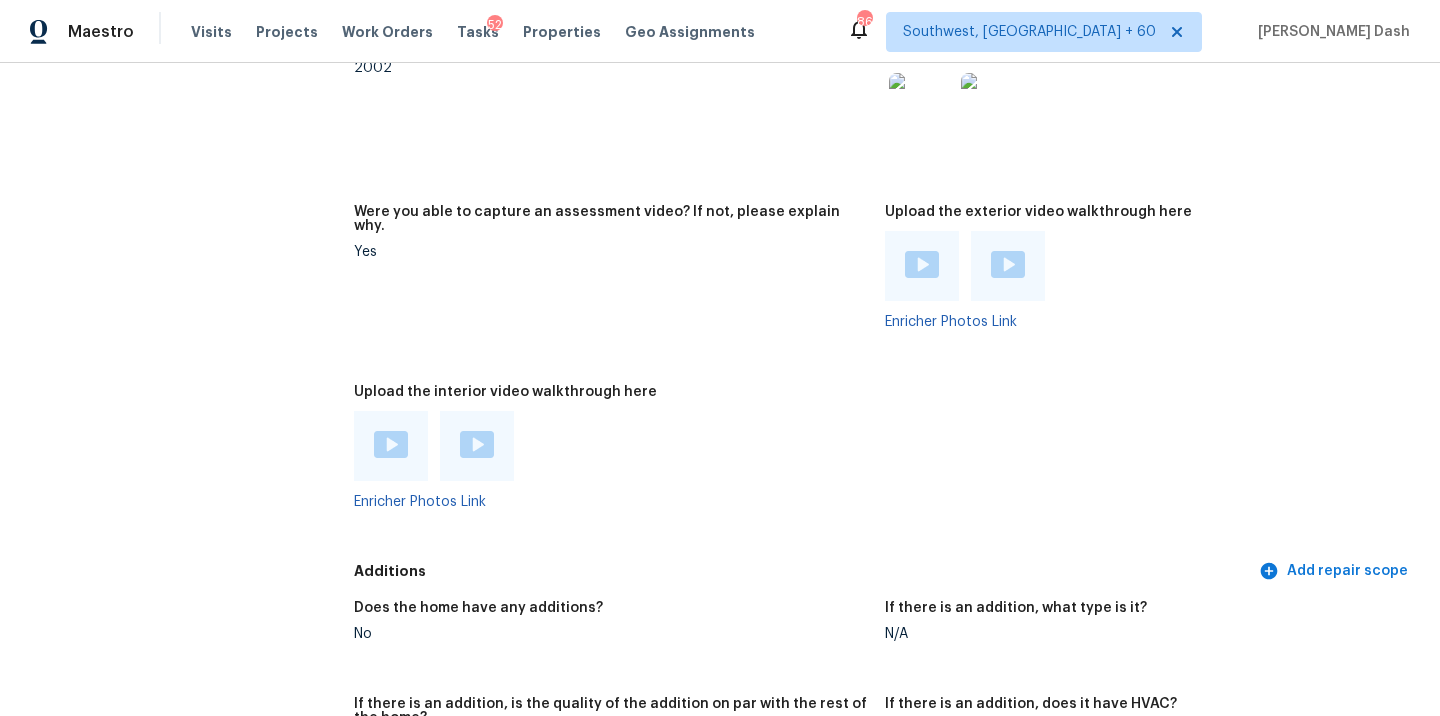 scroll, scrollTop: 4395, scrollLeft: 0, axis: vertical 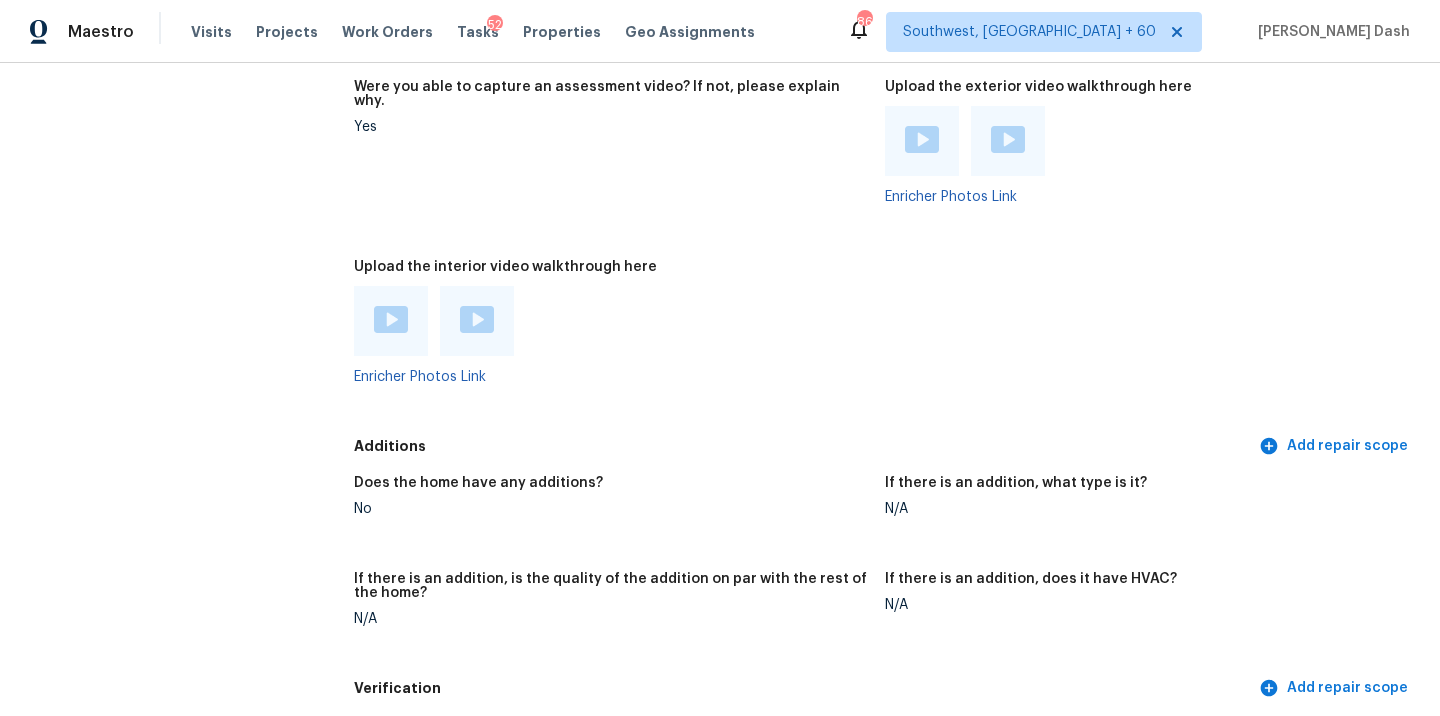 click at bounding box center (391, 319) 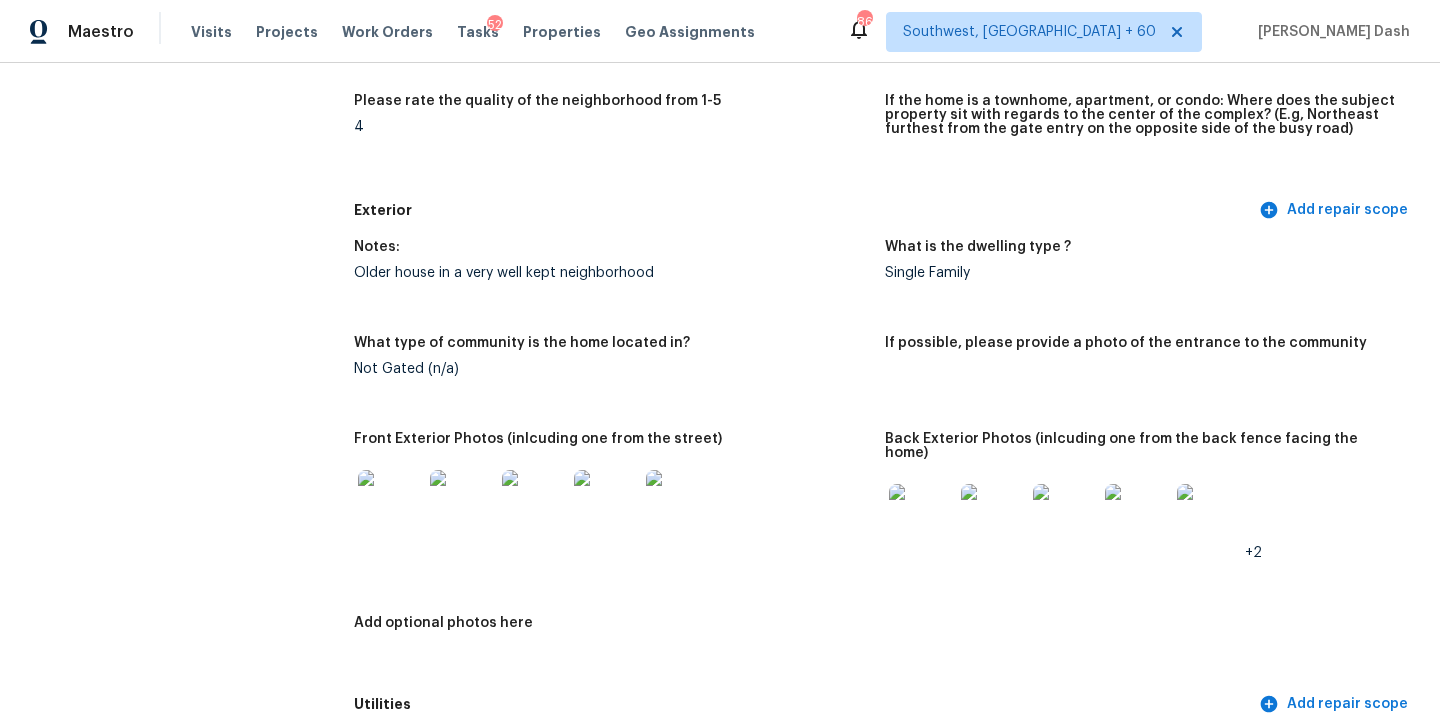 scroll, scrollTop: 0, scrollLeft: 0, axis: both 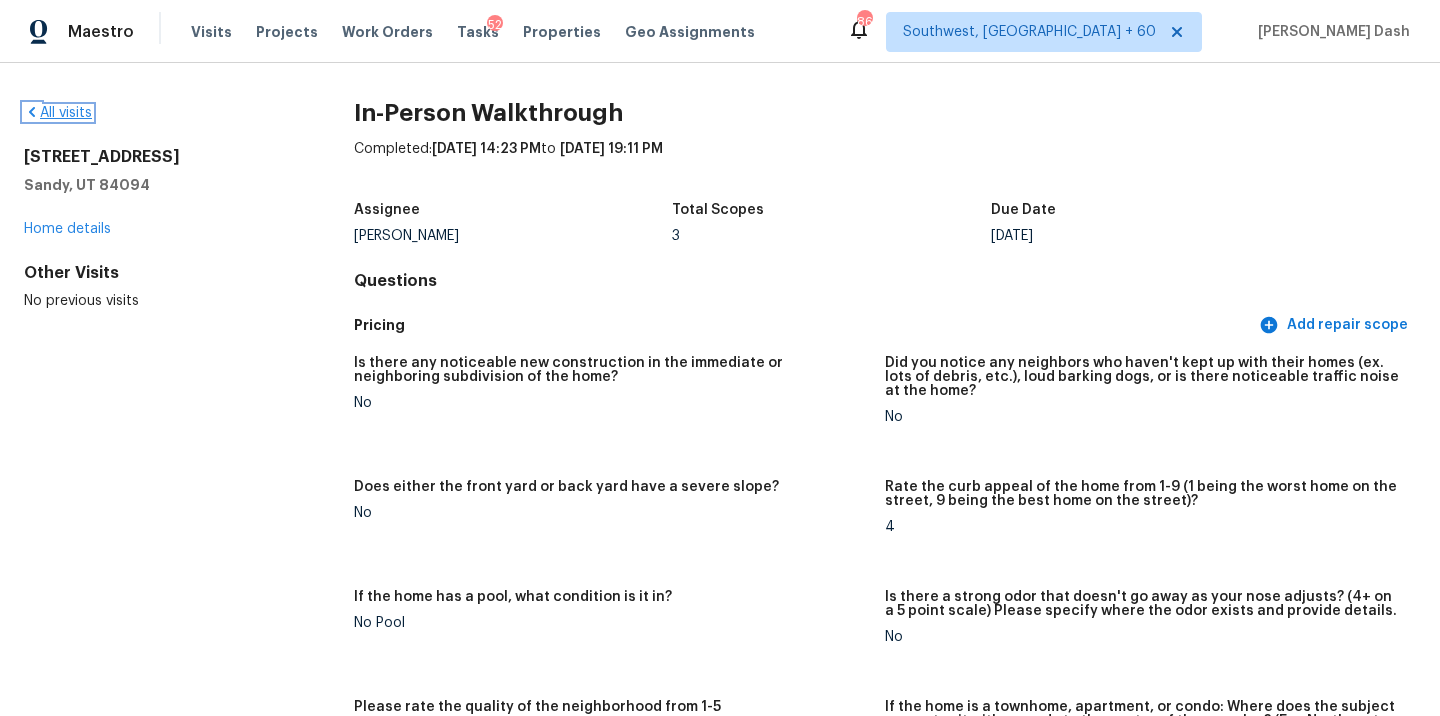 click on "All visits" at bounding box center [58, 113] 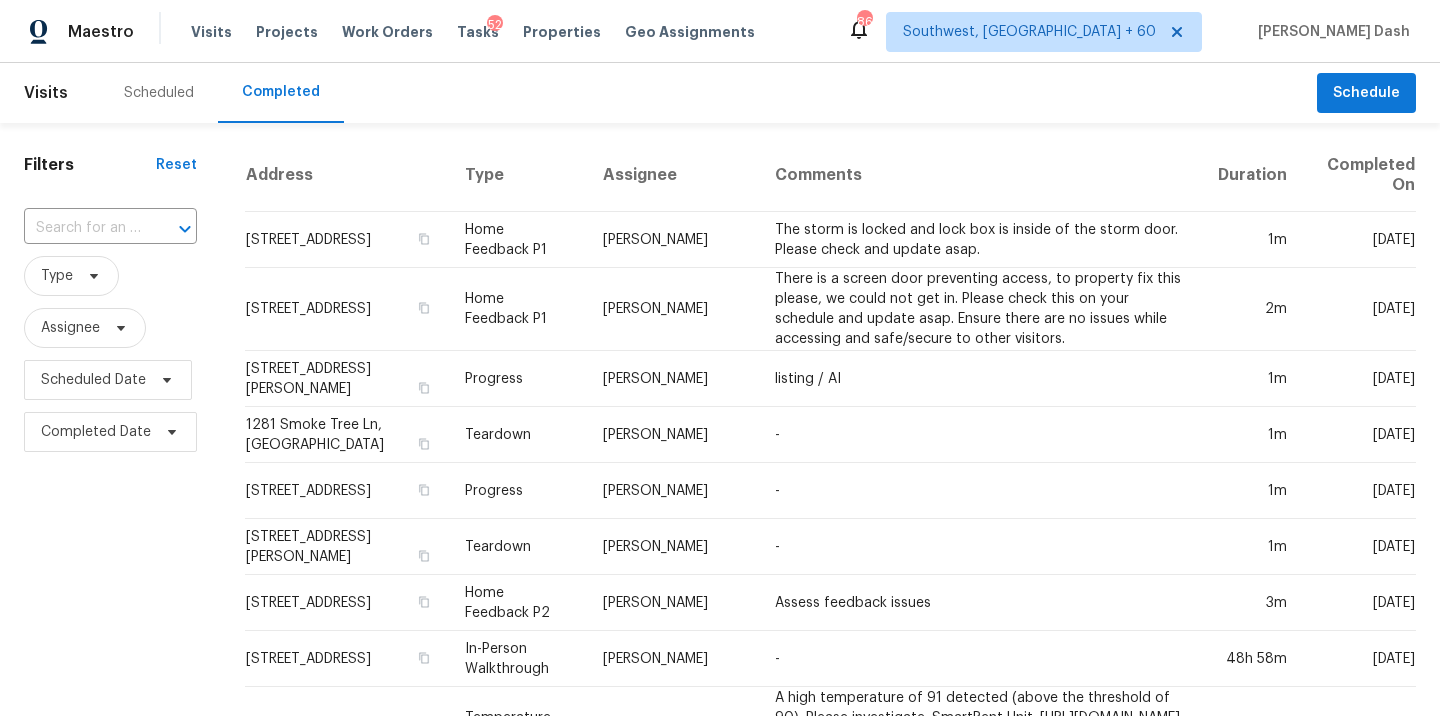 click on "Filters Reset ​ Type Assignee Scheduled Date Completed Date" at bounding box center (110, 1048) 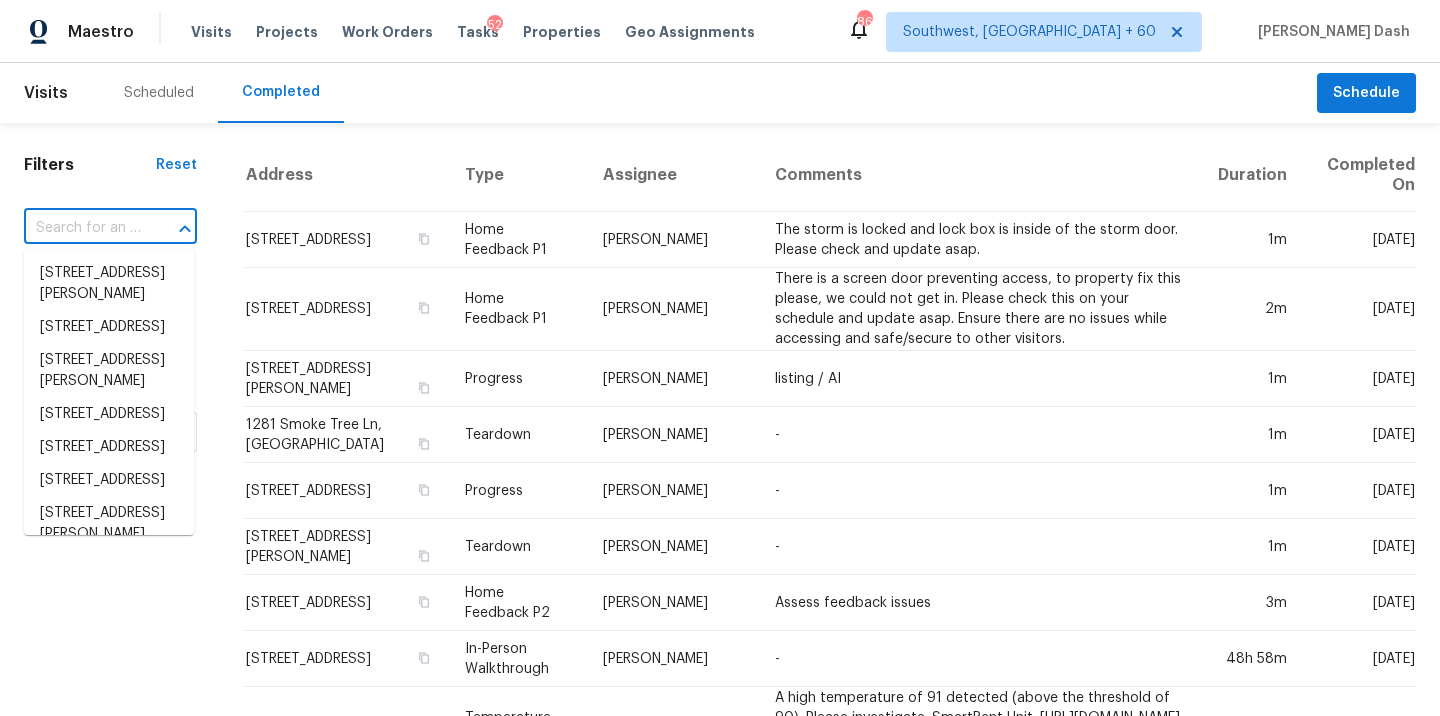 click at bounding box center (82, 228) 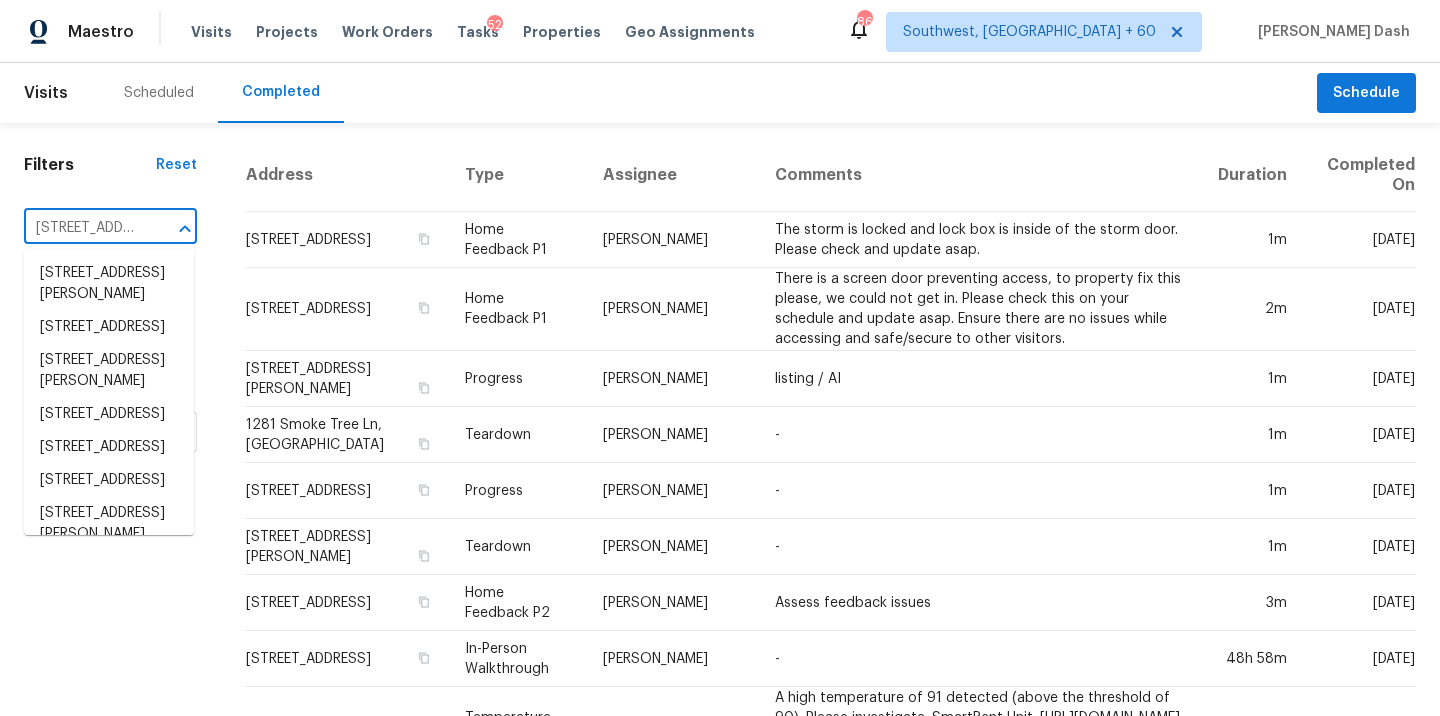 scroll, scrollTop: 0, scrollLeft: 165, axis: horizontal 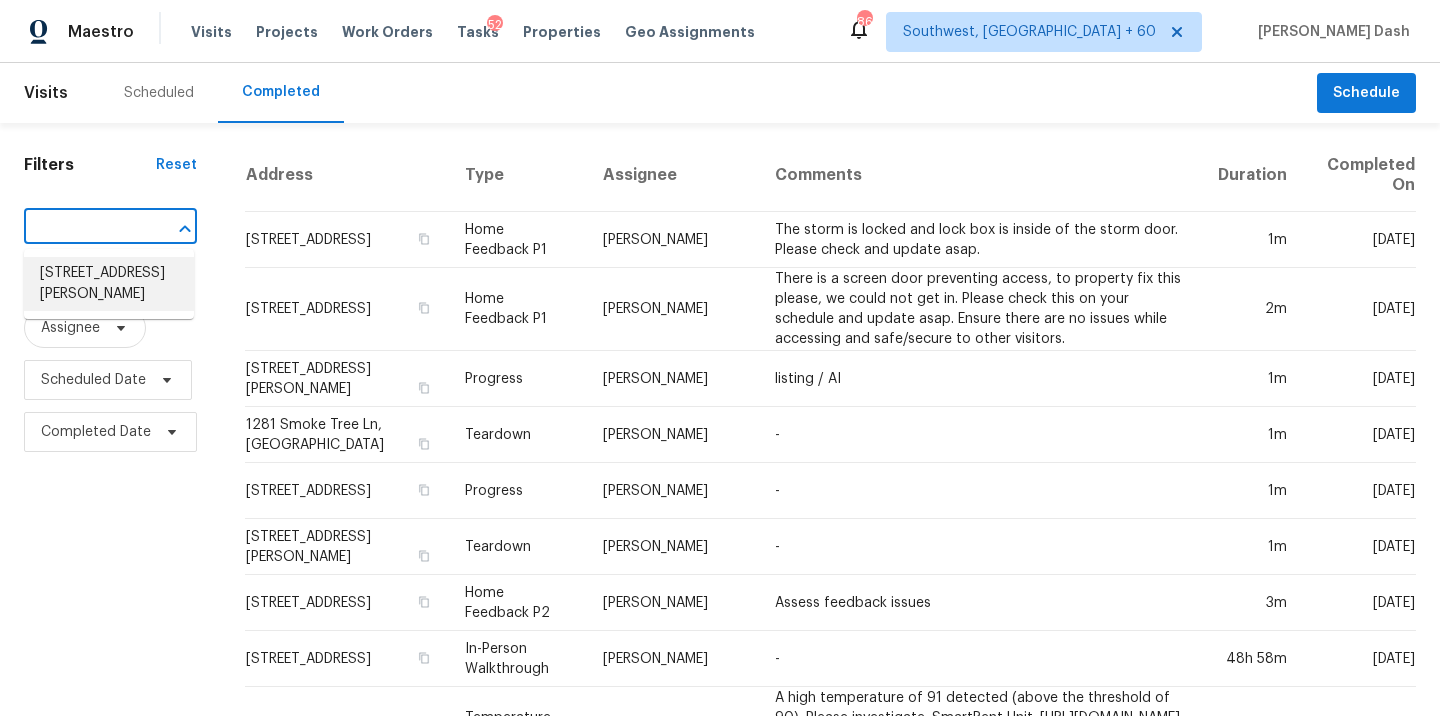 click on "10926 W Coolidge St, Phoenix, AZ 85037" at bounding box center [109, 284] 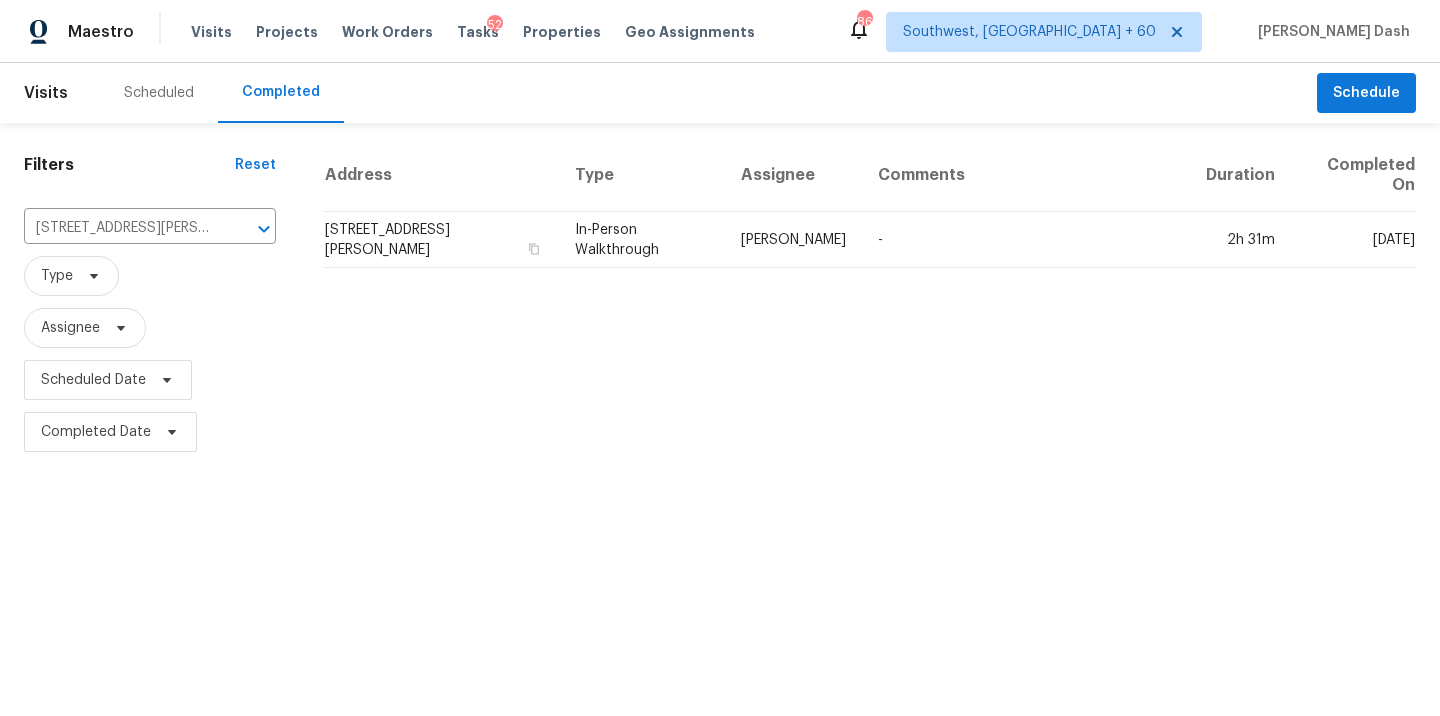 click on "Address Type Assignee Comments Duration Completed On 10926 W Coolidge St, Phoenix, AZ 85037 In-Person Walkthrough Nick Pulliam - 2h 31m Fri, Jul 11" at bounding box center [870, 298] 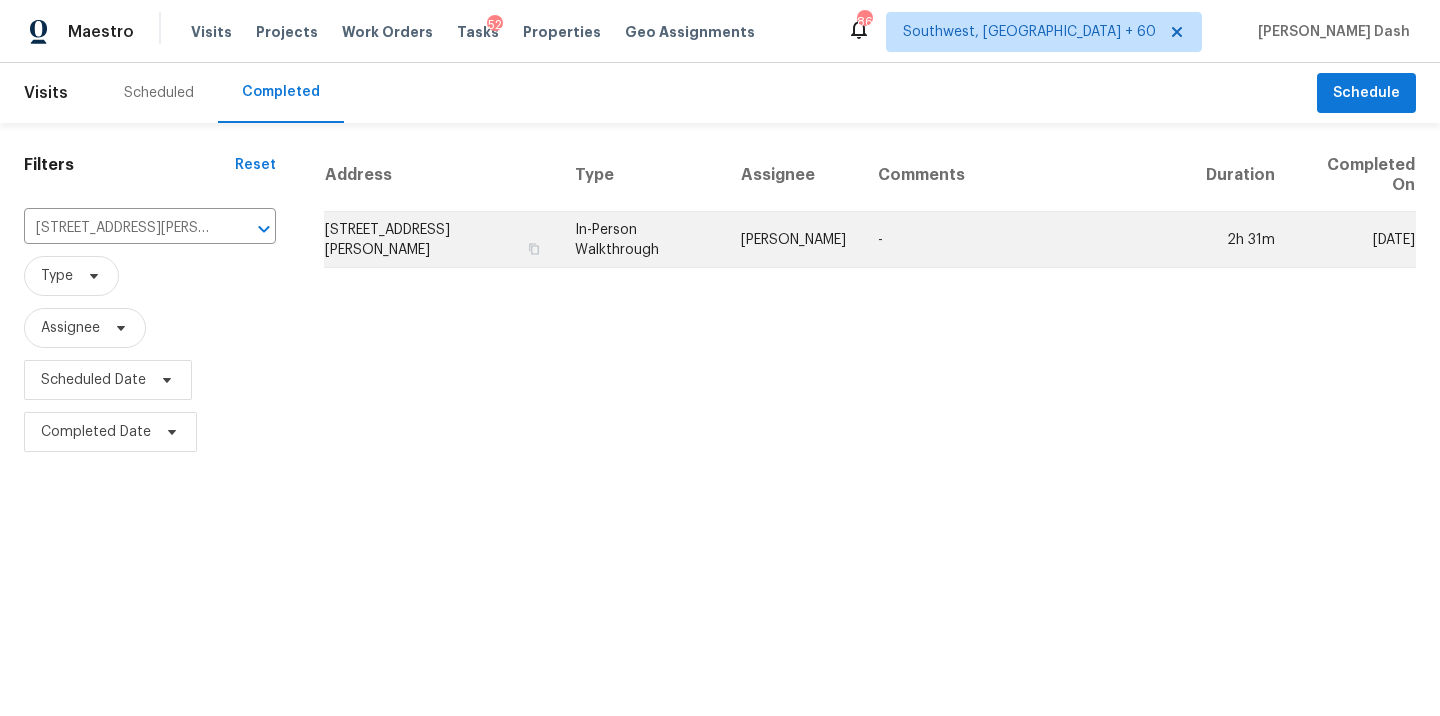 click on "In-Person Walkthrough" at bounding box center [642, 240] 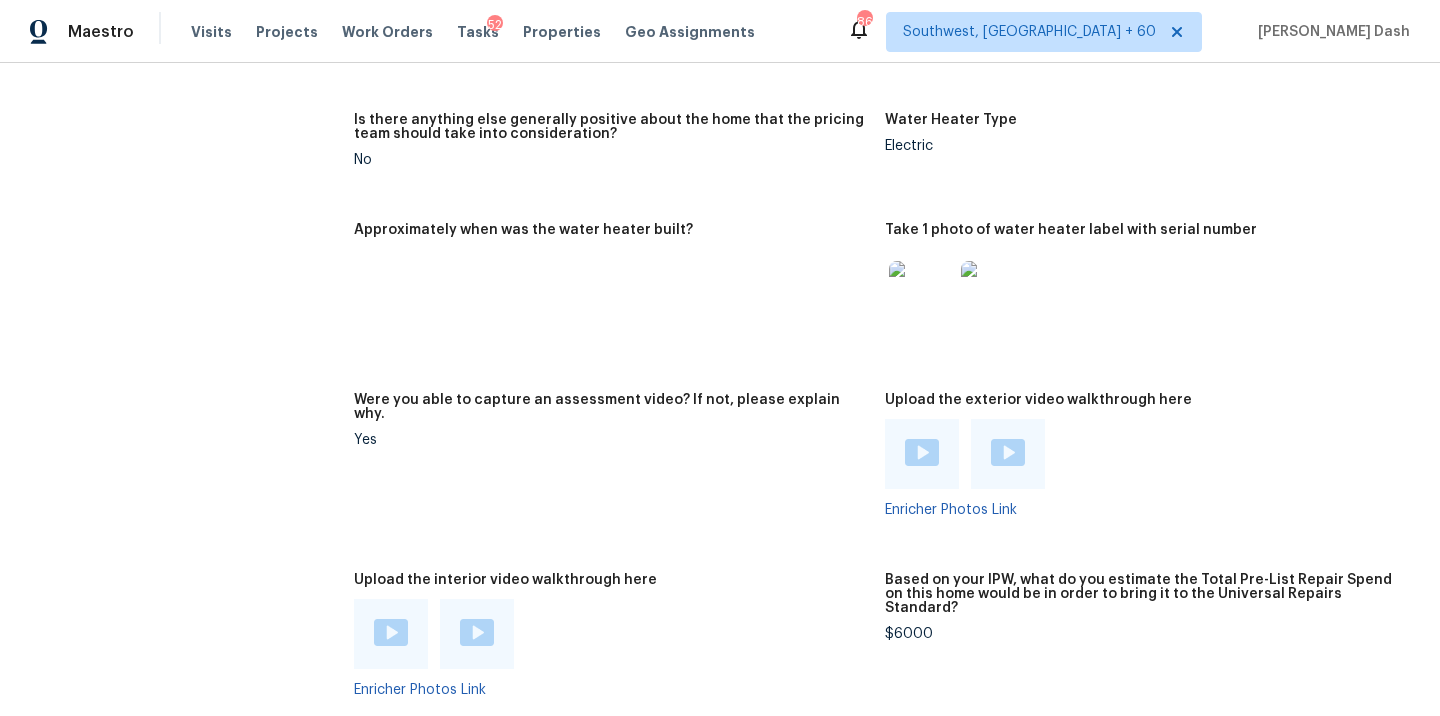 scroll, scrollTop: 3942, scrollLeft: 0, axis: vertical 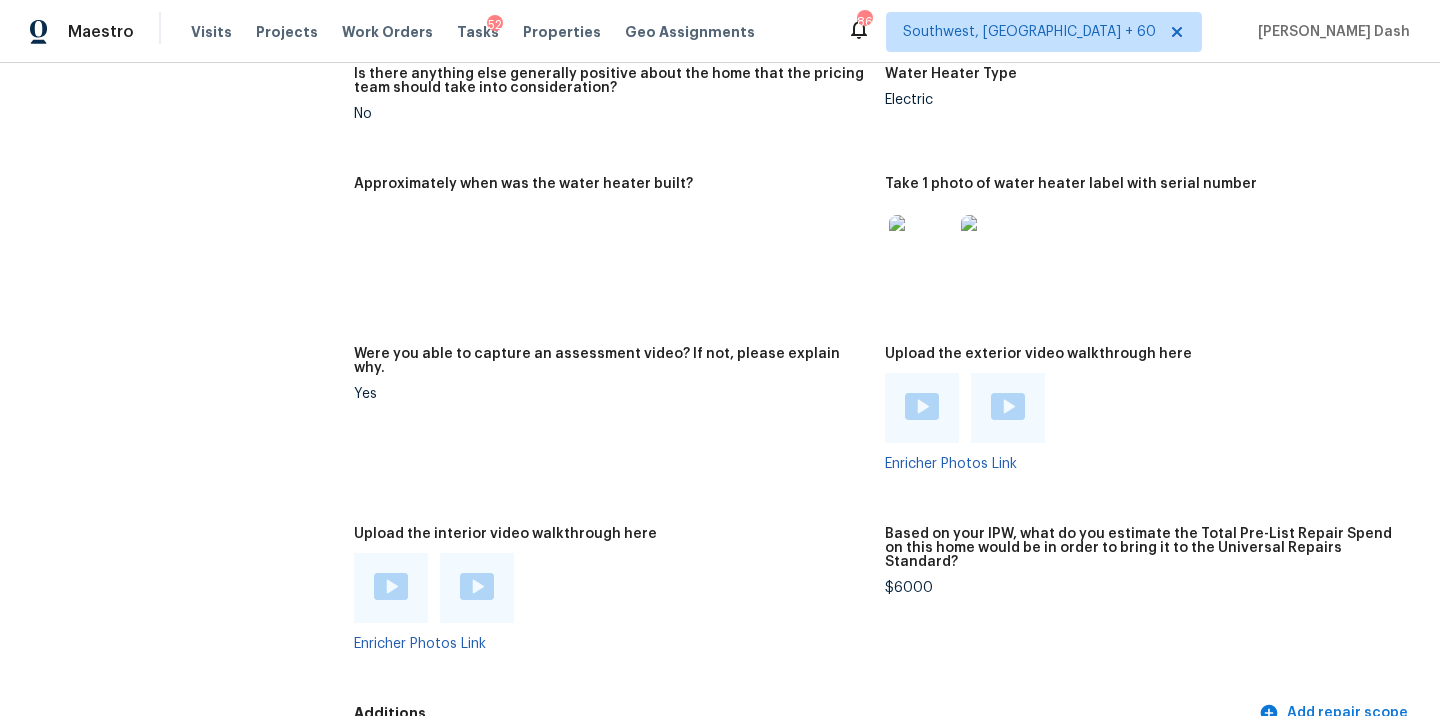 click at bounding box center (391, 588) 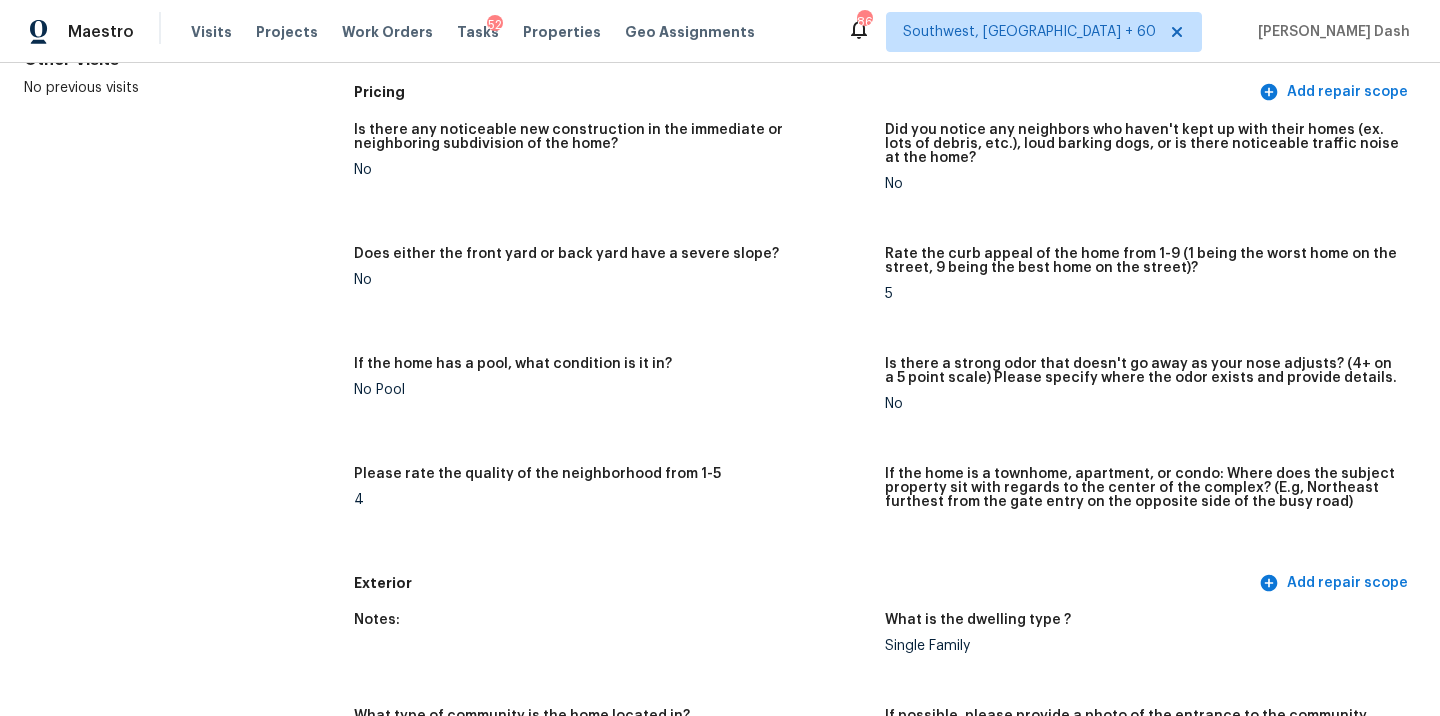 scroll, scrollTop: 0, scrollLeft: 0, axis: both 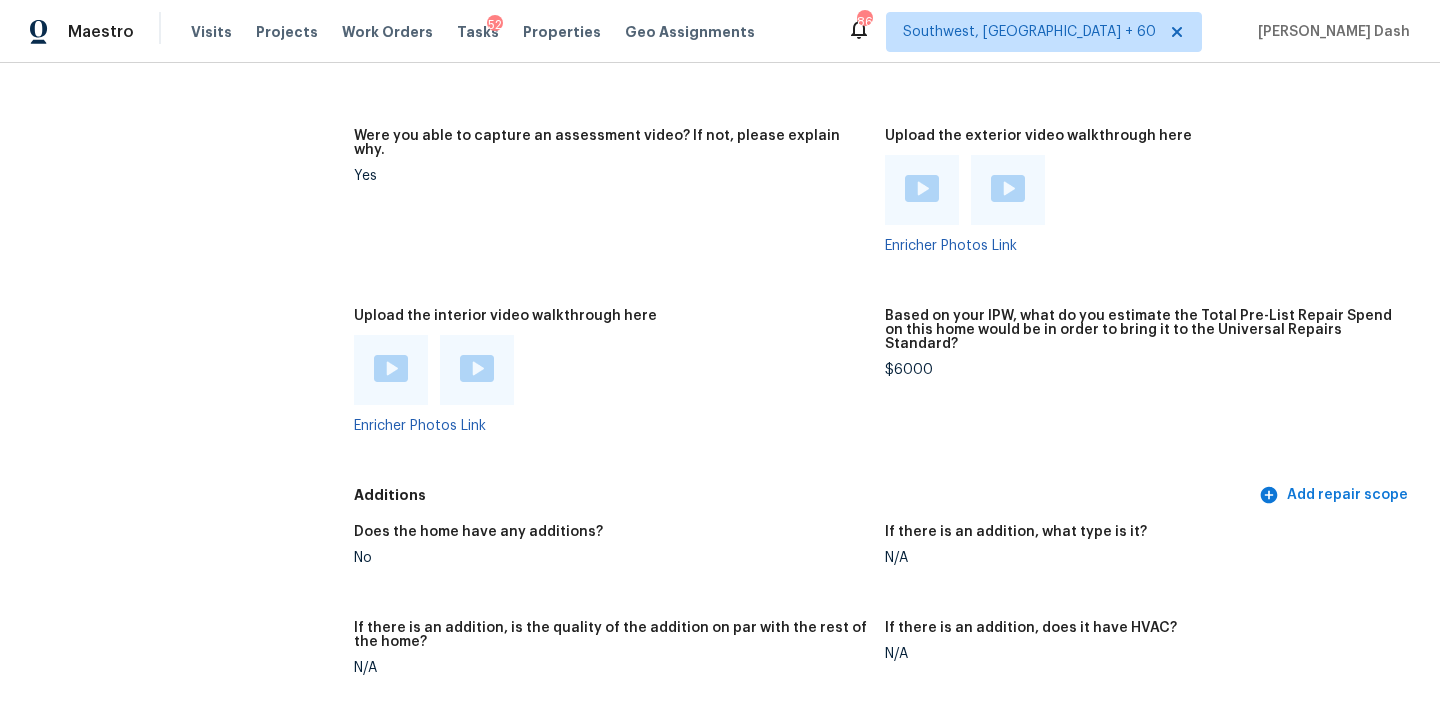 click on "Based on your IPW, what do you estimate the Total Pre-List Repair Spend on this home would be in order to bring it to the Universal Repairs Standard? $6000" at bounding box center (1150, 387) 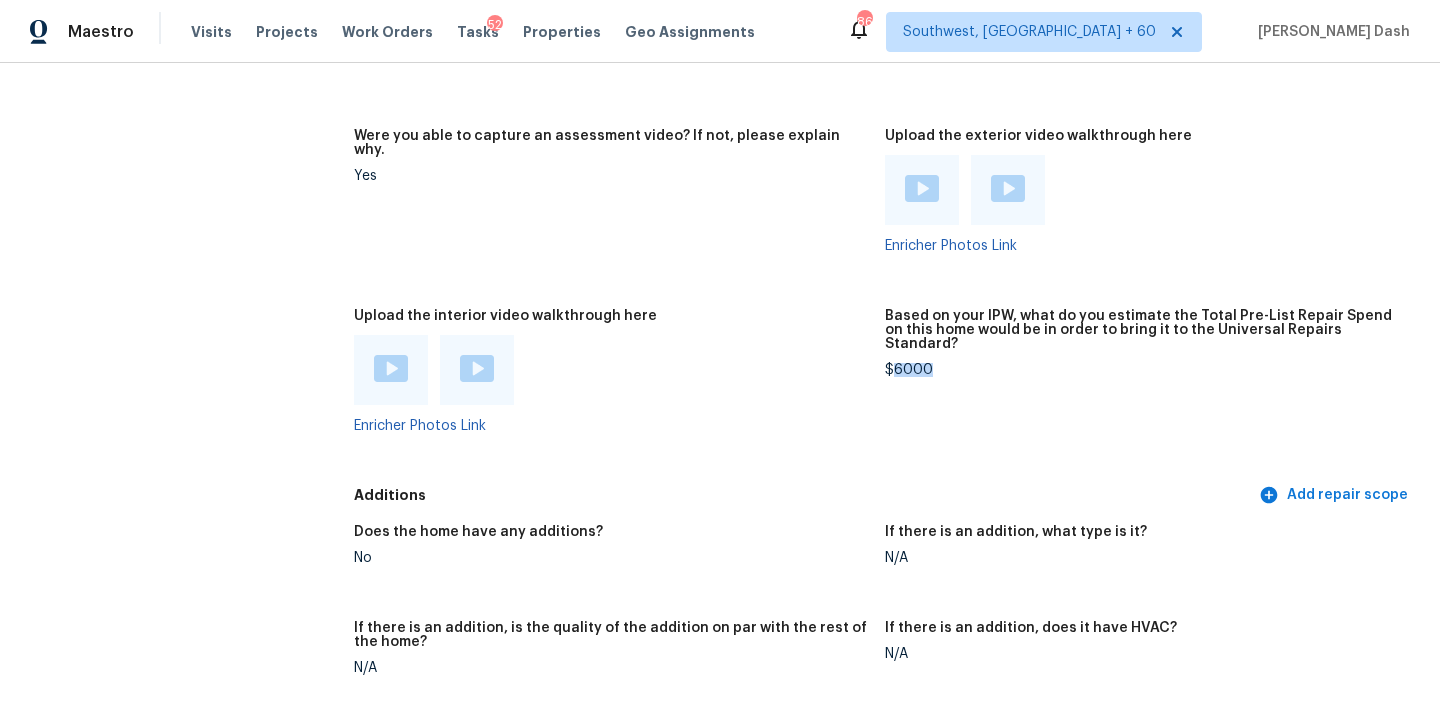 click on "$6000" at bounding box center (1142, 370) 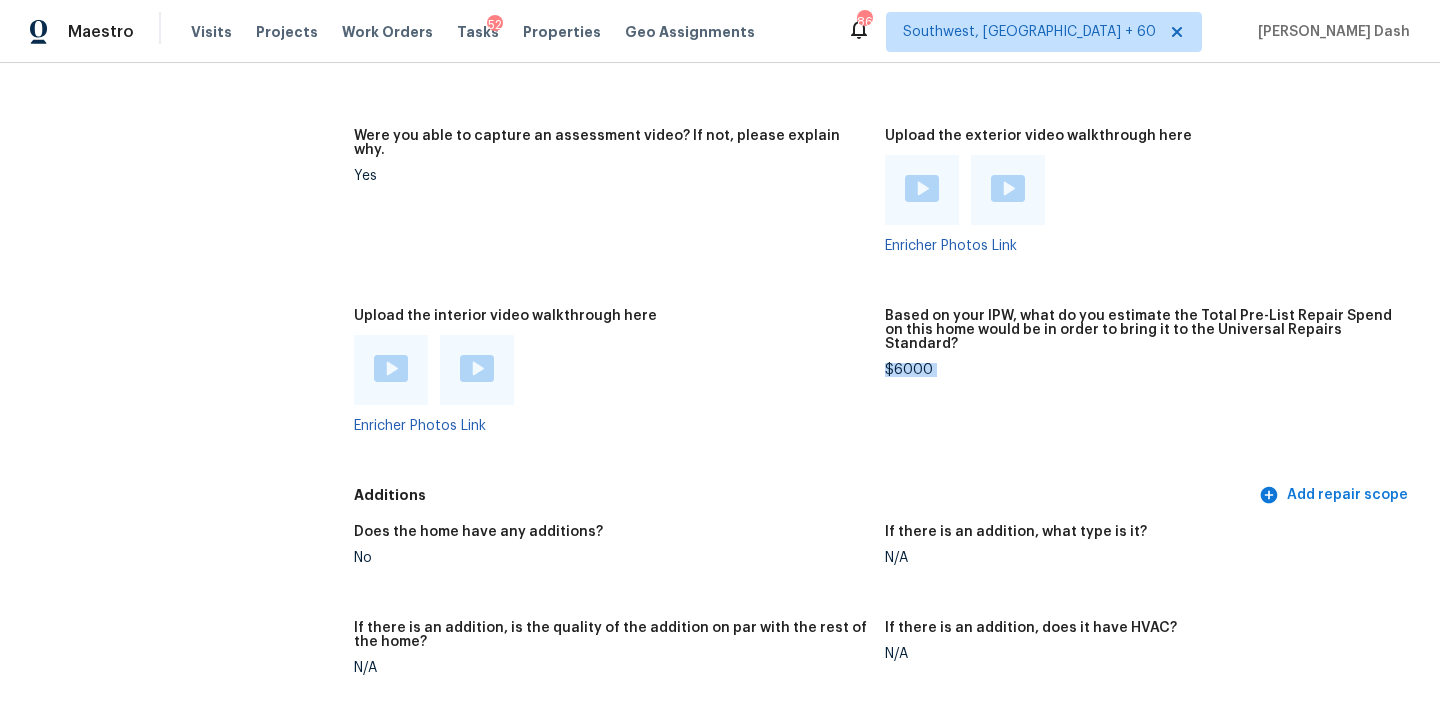 click on "$6000" at bounding box center (1142, 370) 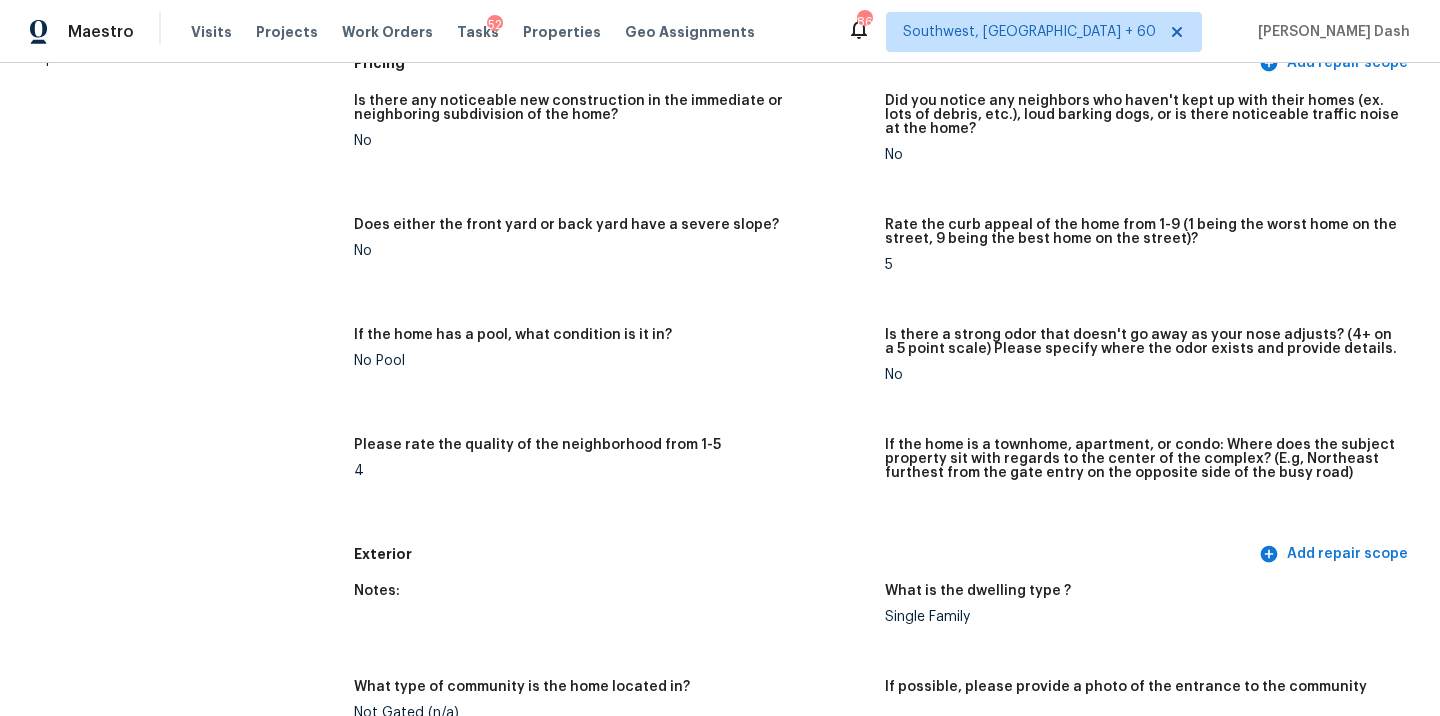 scroll, scrollTop: 0, scrollLeft: 0, axis: both 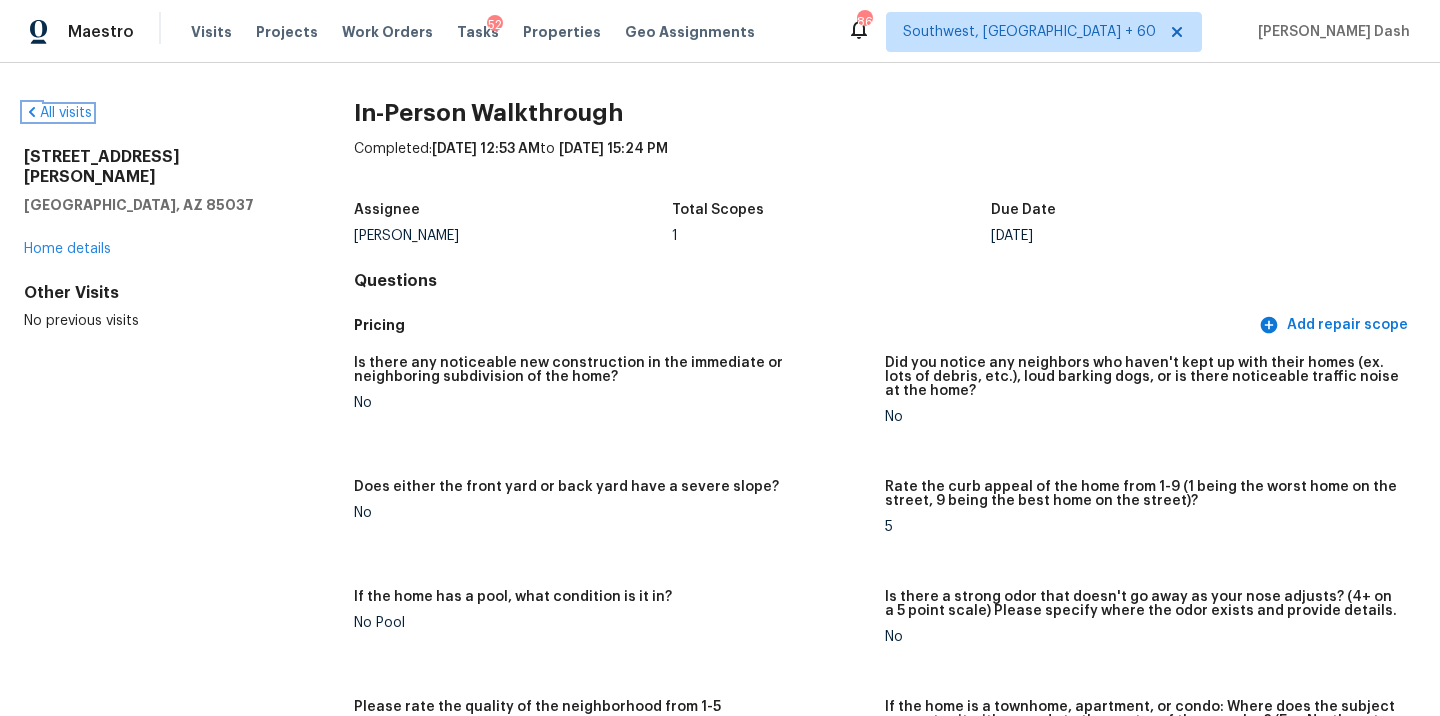 click on "All visits" at bounding box center (58, 113) 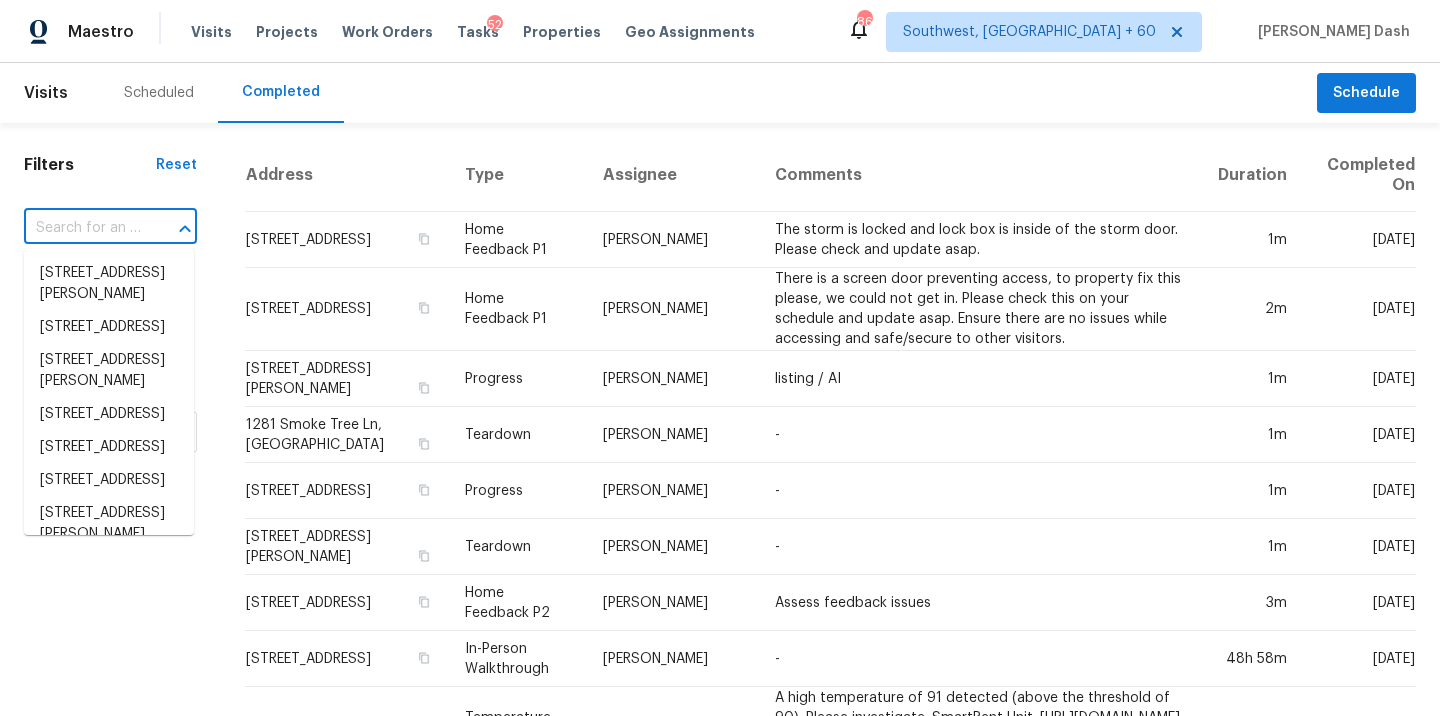 click at bounding box center (82, 228) 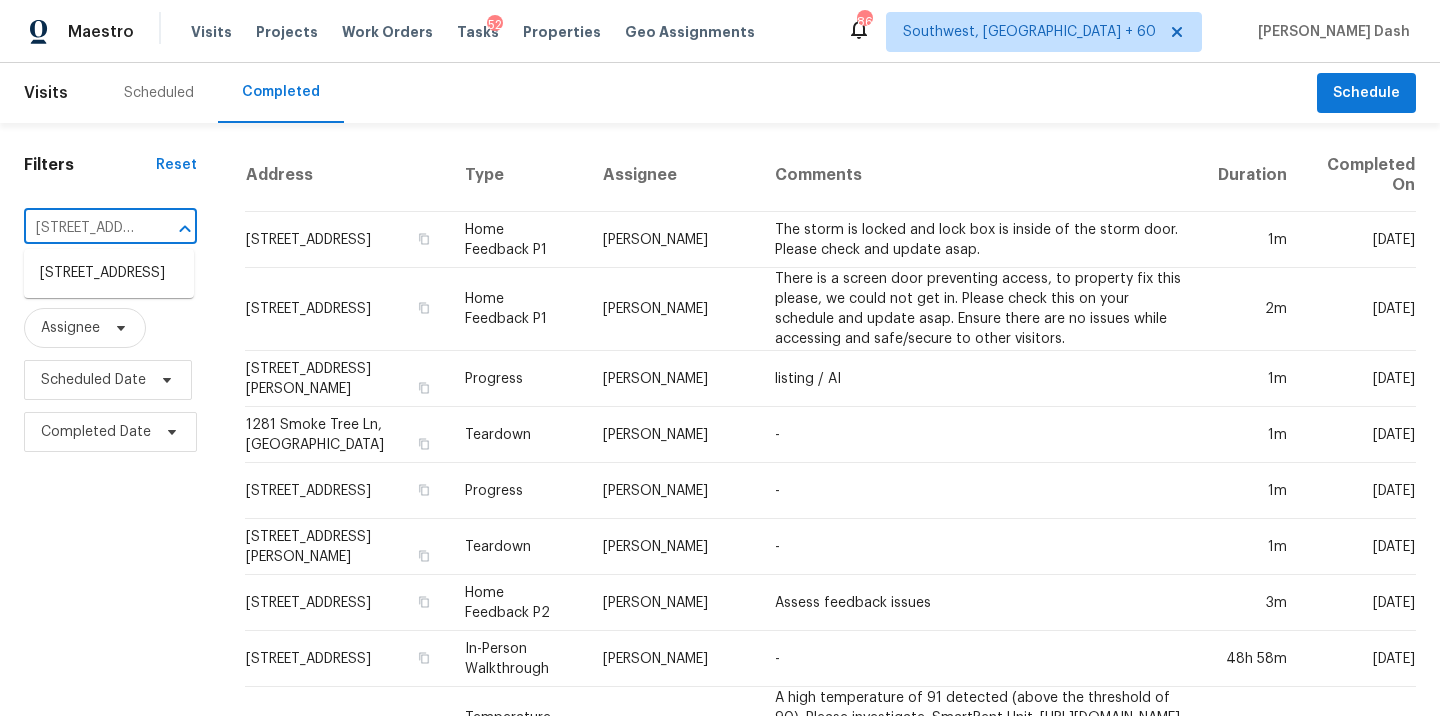 scroll, scrollTop: 0, scrollLeft: 158, axis: horizontal 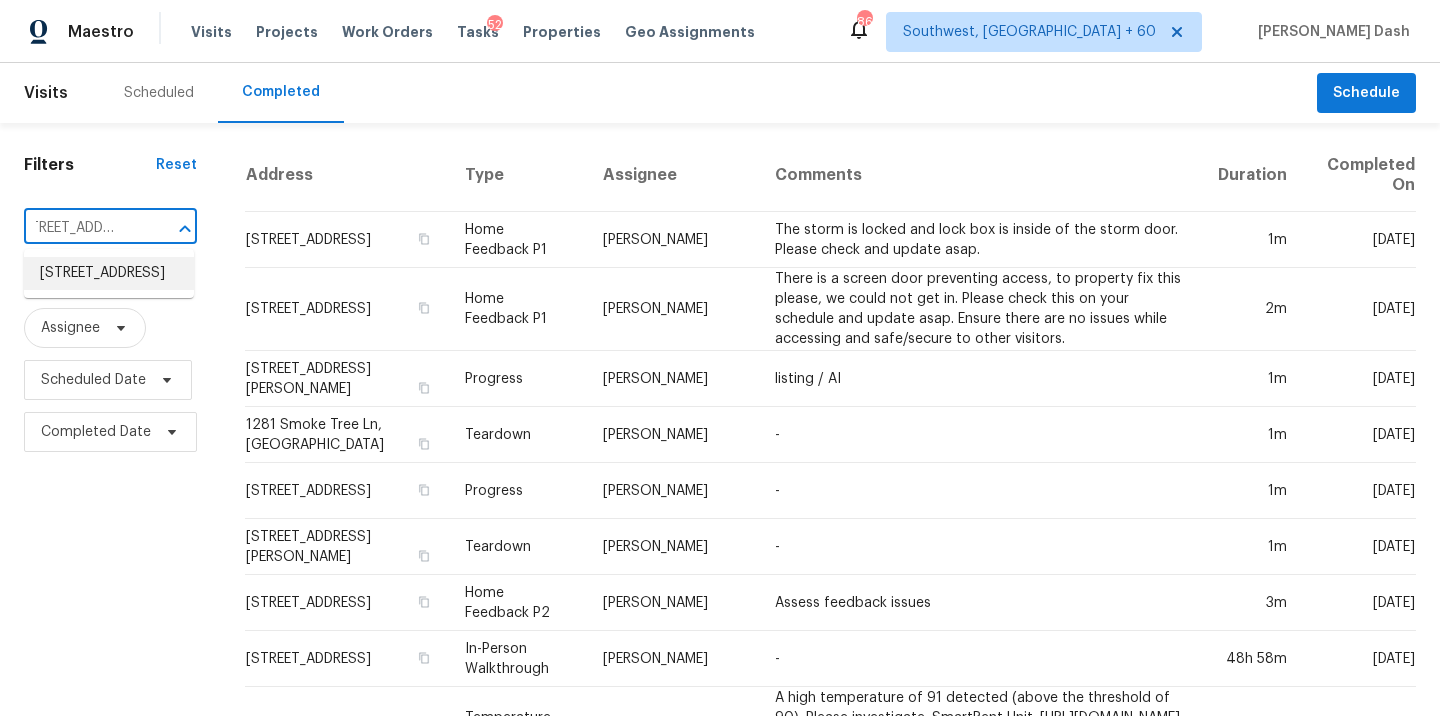 click on "1779 Eastover Dr, Kernersville, NC 27284" at bounding box center [109, 273] 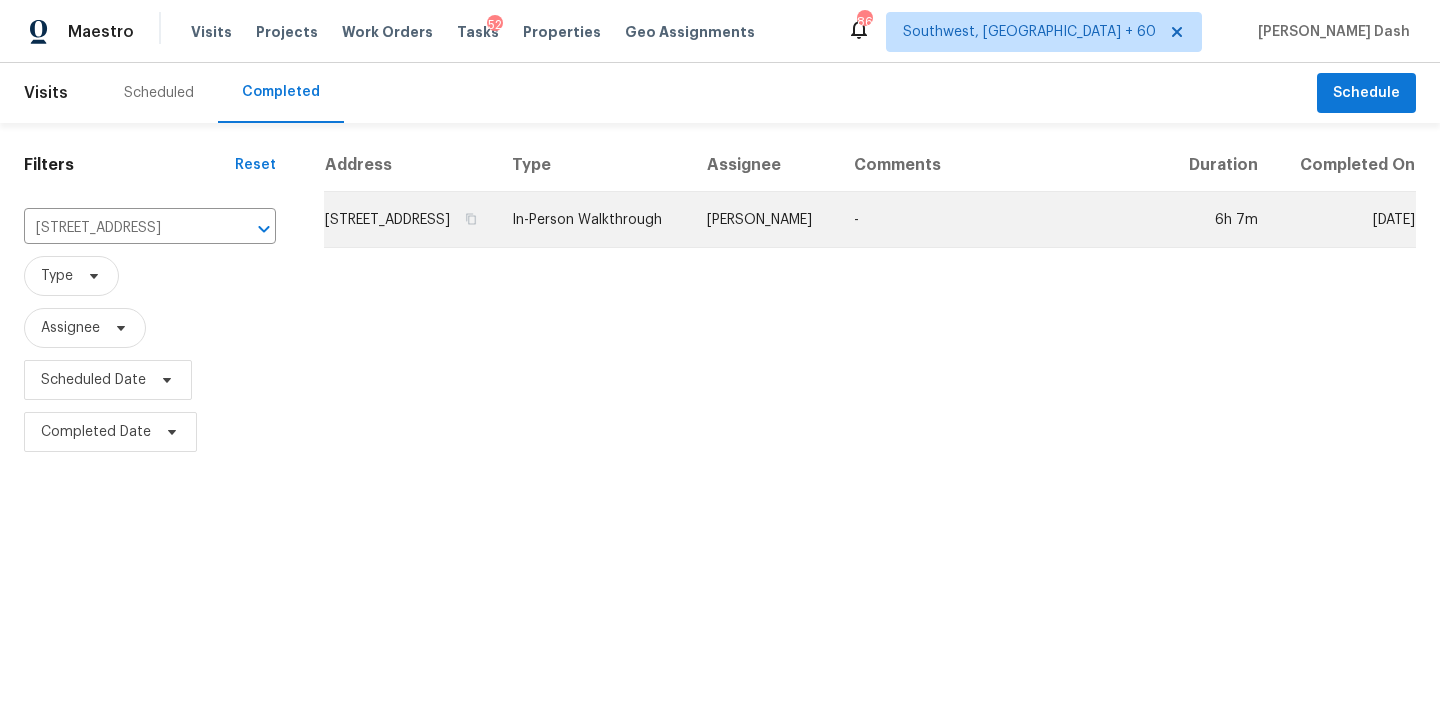 click on "In-Person Walkthrough" at bounding box center (593, 220) 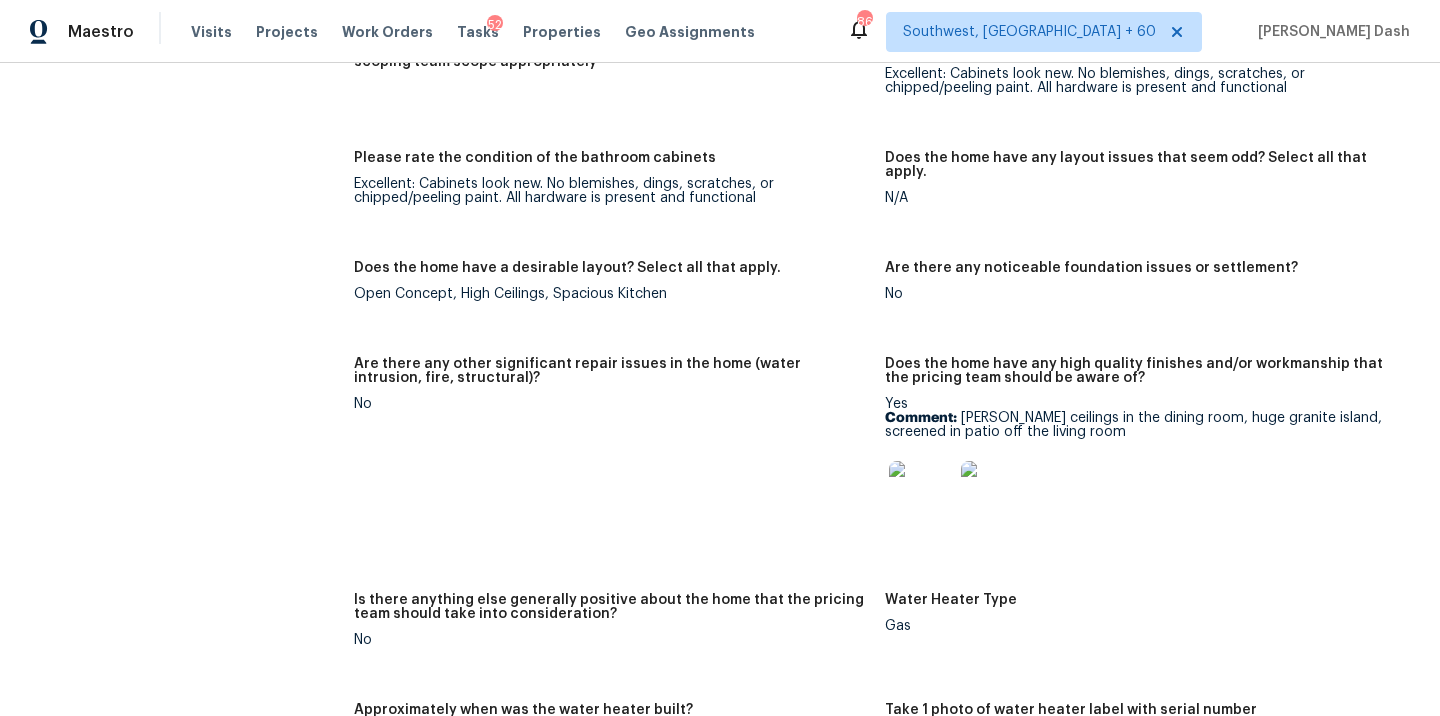 scroll, scrollTop: 3784, scrollLeft: 0, axis: vertical 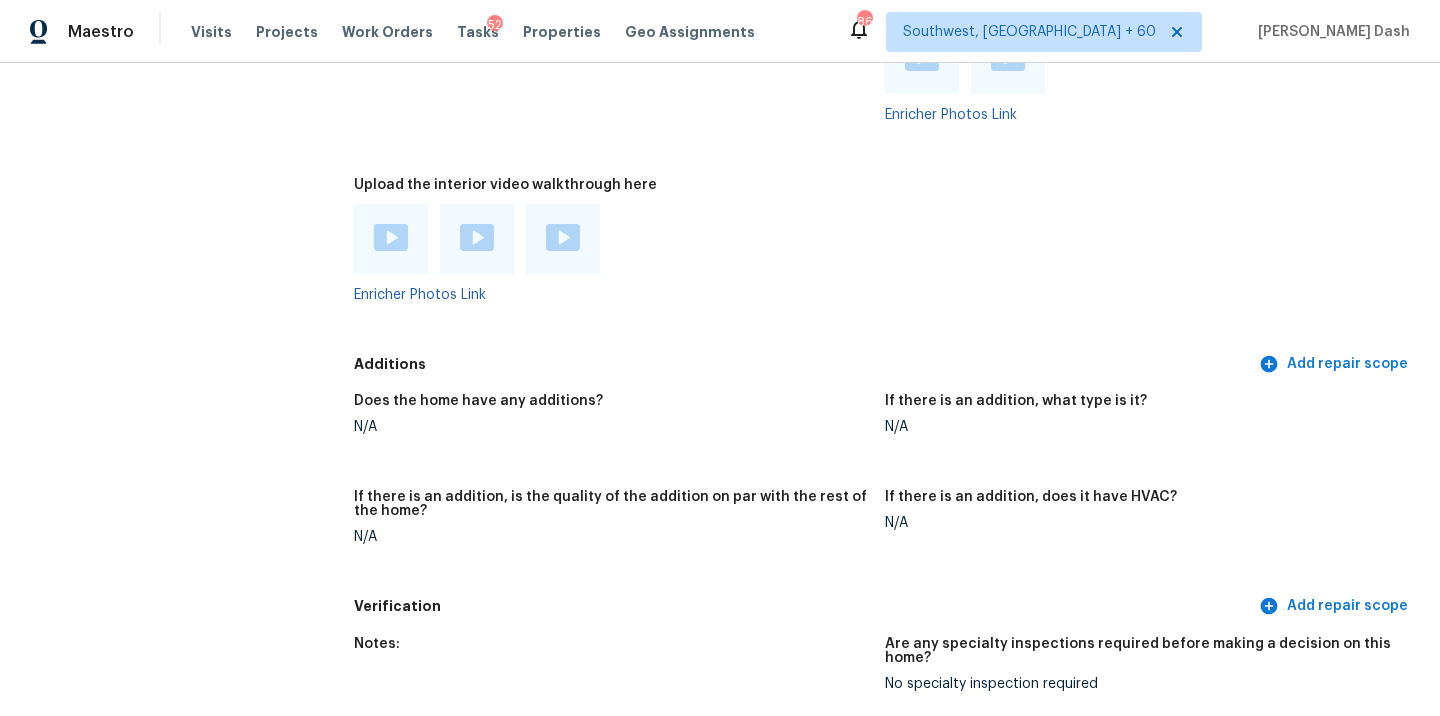 click at bounding box center (391, 237) 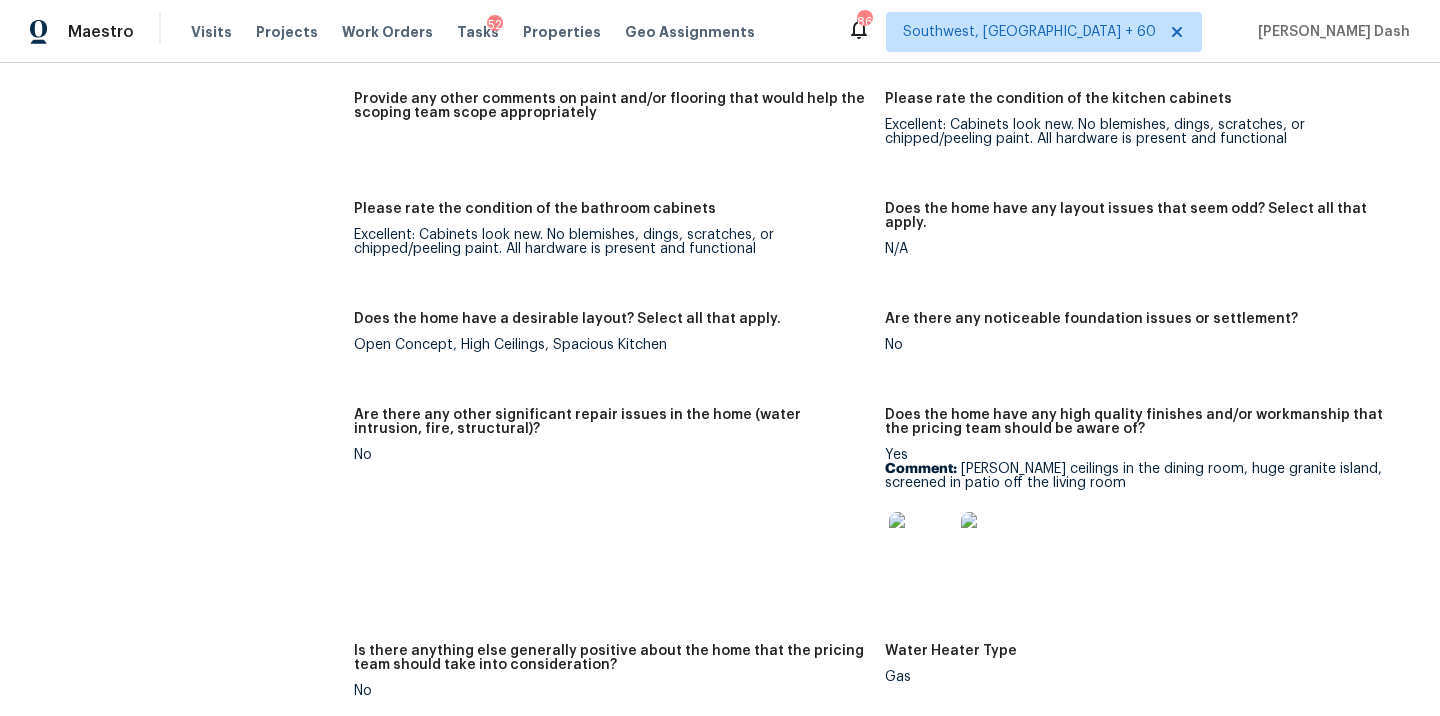 scroll, scrollTop: 2877, scrollLeft: 0, axis: vertical 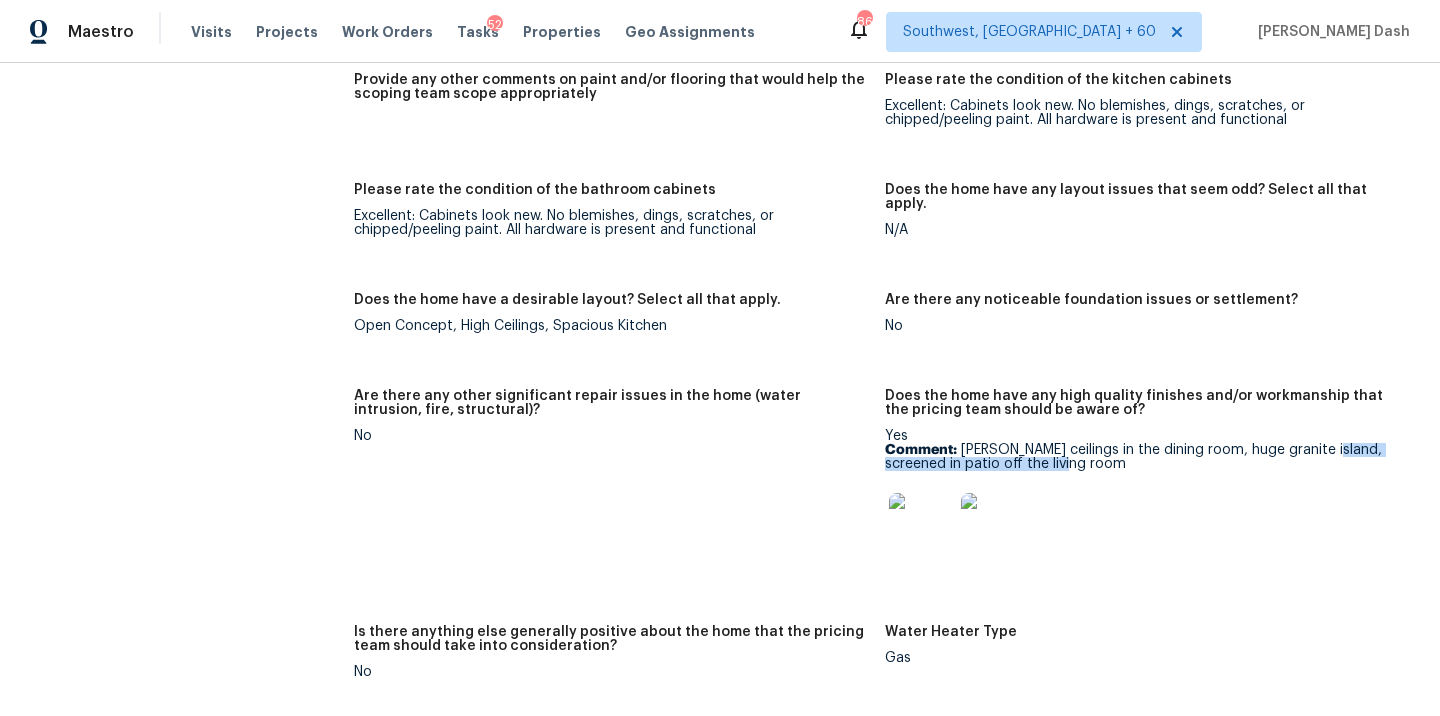 drag, startPoint x: 1321, startPoint y: 417, endPoint x: 1335, endPoint y: 441, distance: 27.784887 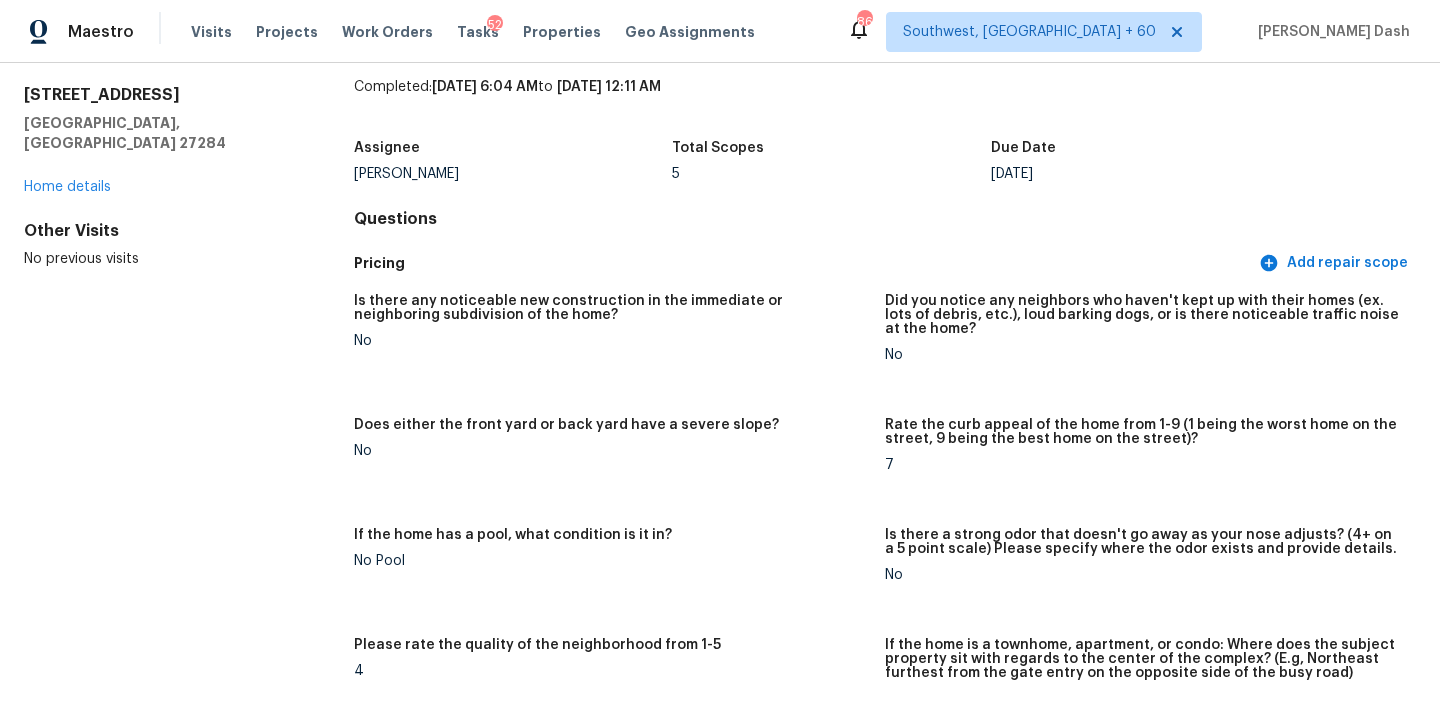 scroll, scrollTop: 0, scrollLeft: 0, axis: both 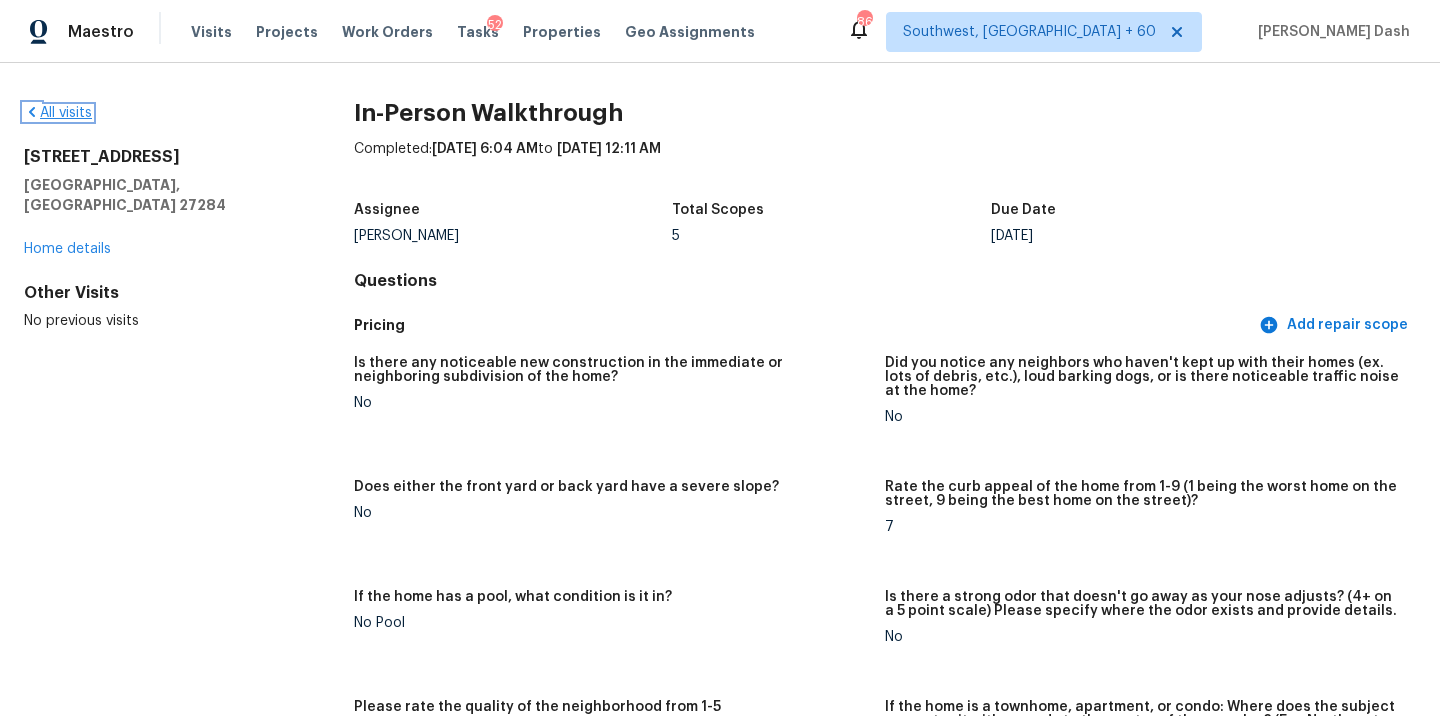 click on "All visits" at bounding box center (58, 113) 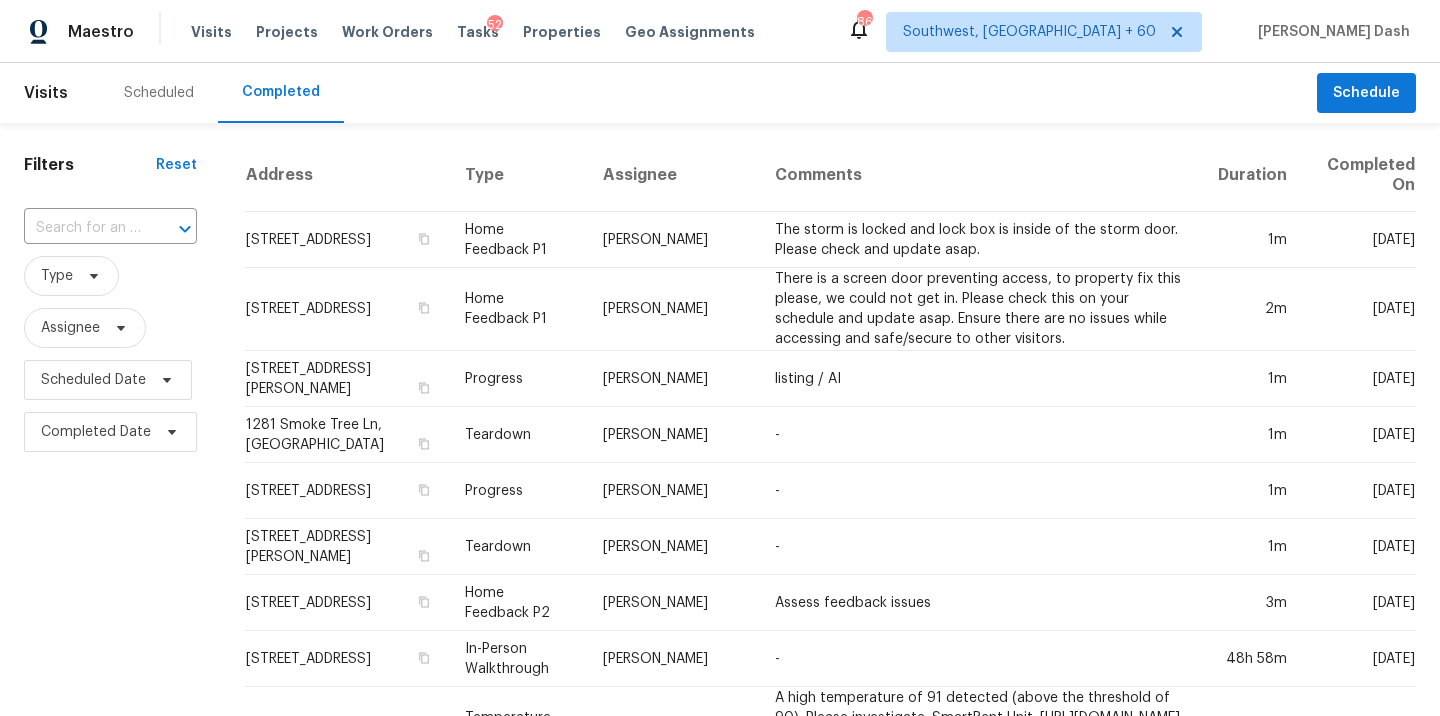 click on "​" at bounding box center [110, 228] 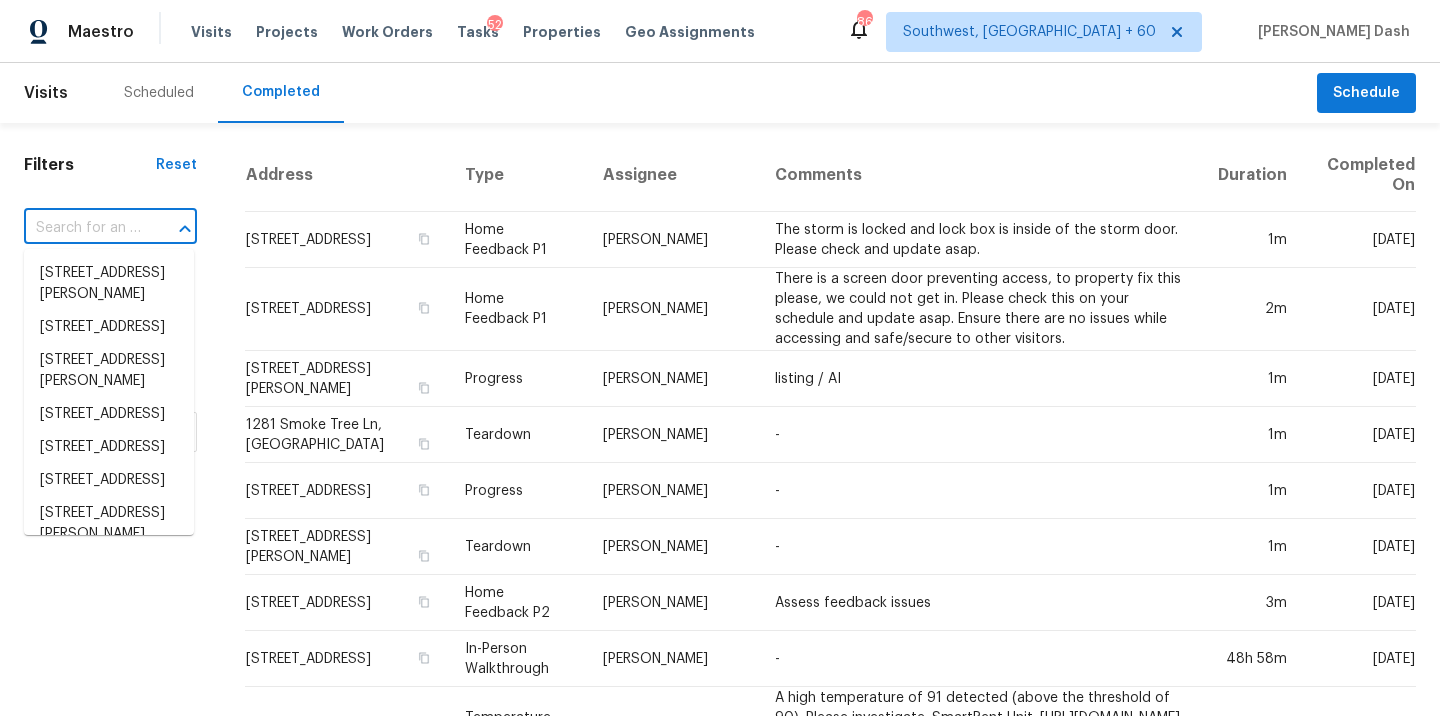 paste on "2625 Montauk Rd, Hoover, AL 35226" 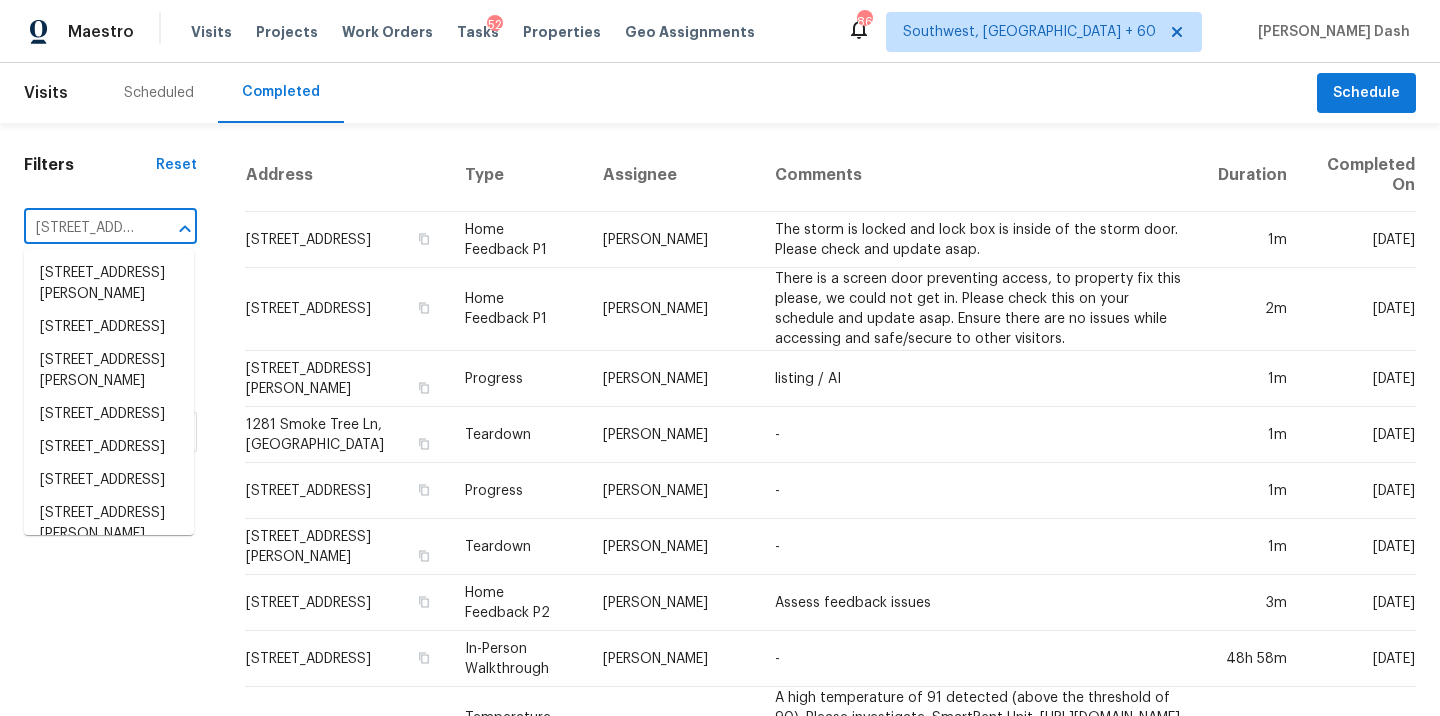 scroll, scrollTop: 0, scrollLeft: 134, axis: horizontal 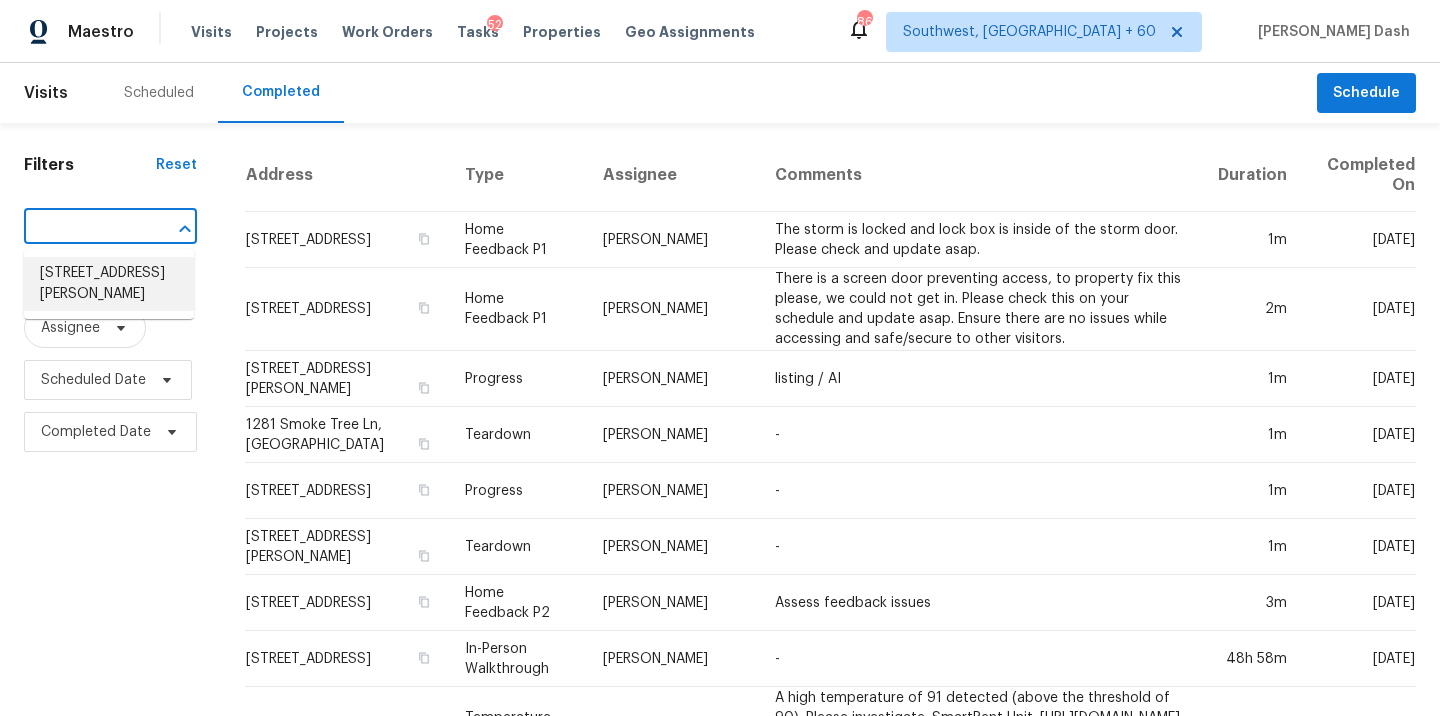 click on "2625 Montauk Rd, Hoover, AL 35226" at bounding box center [109, 284] 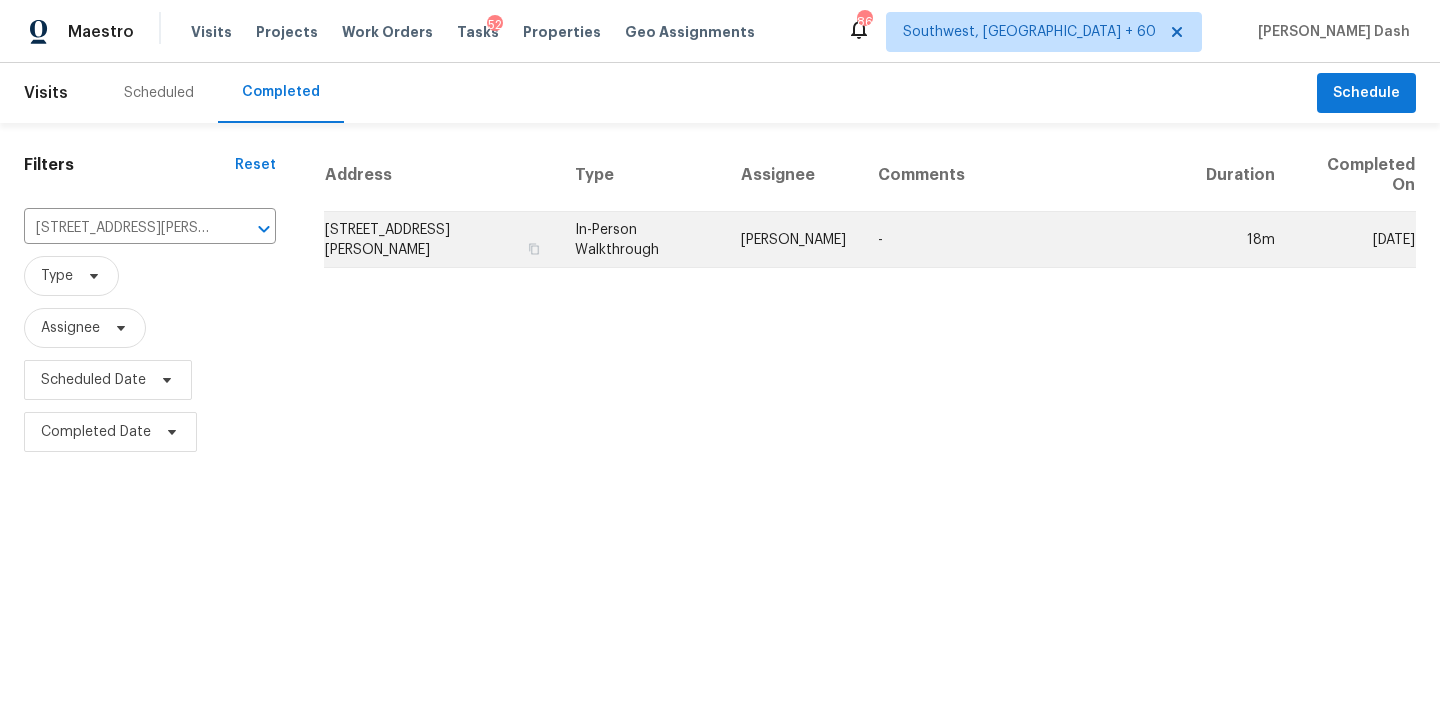 click on "In-Person Walkthrough" at bounding box center [642, 240] 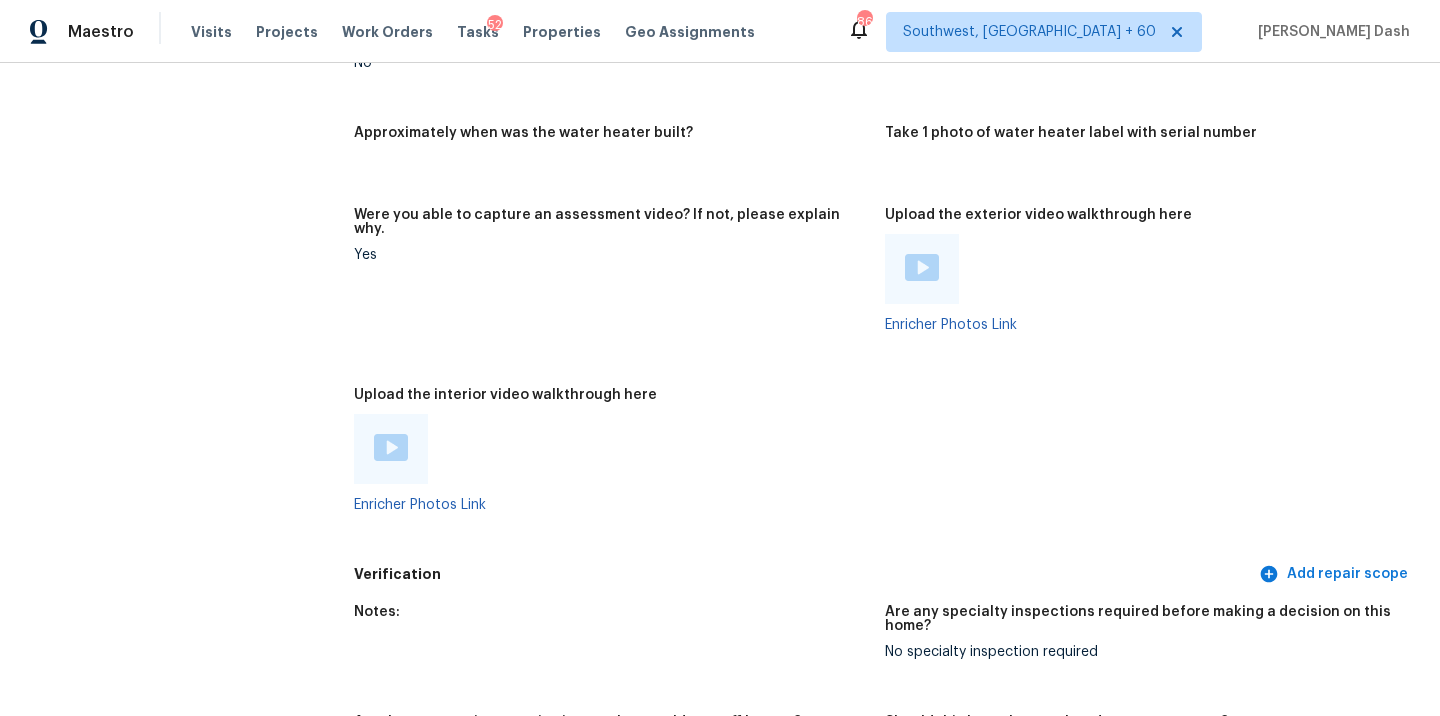 scroll, scrollTop: 3895, scrollLeft: 0, axis: vertical 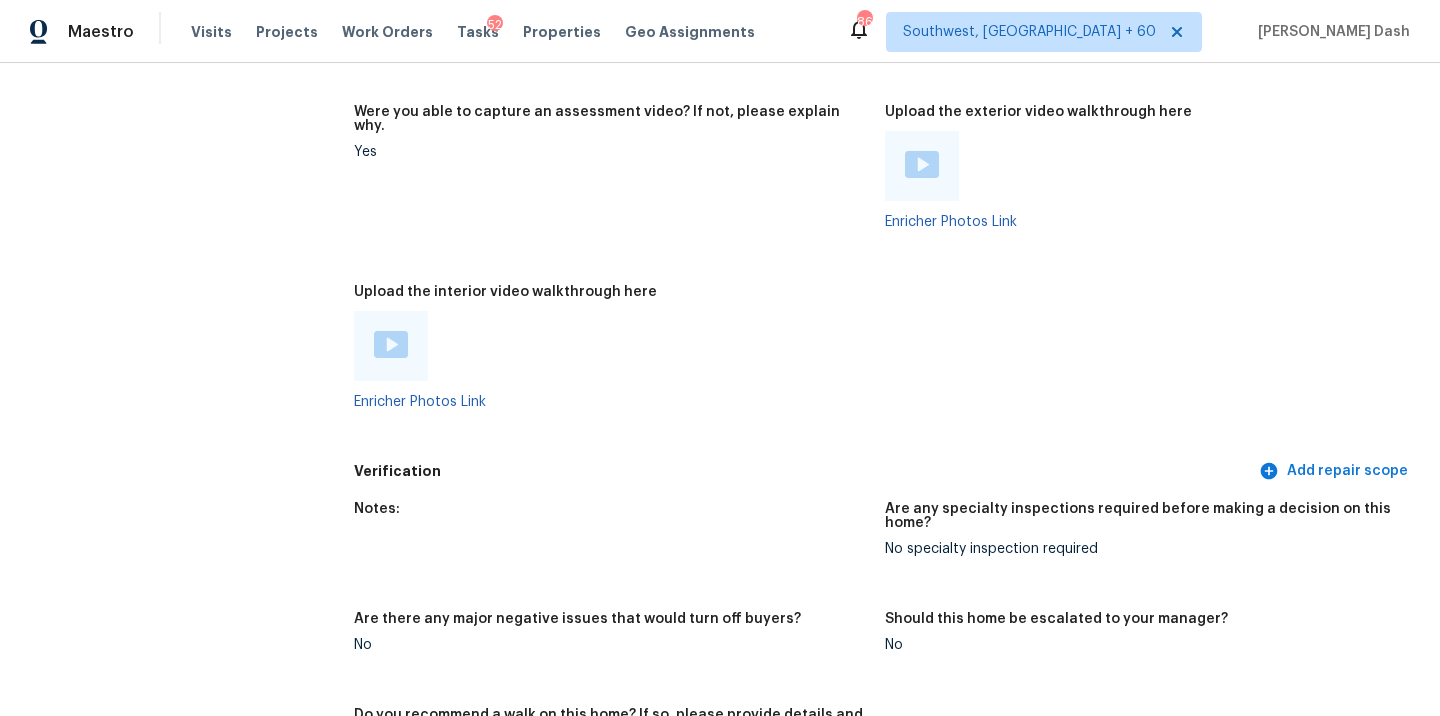 click at bounding box center (391, 344) 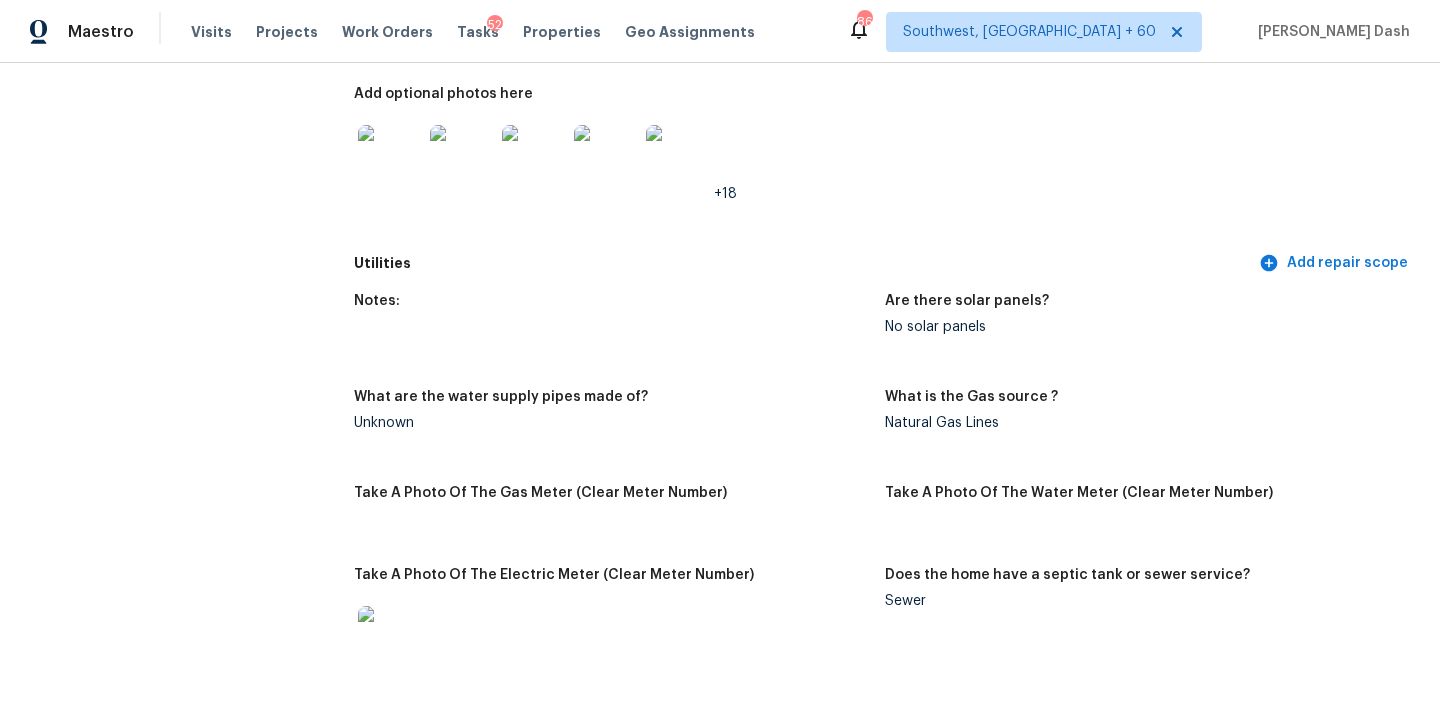 scroll, scrollTop: 1156, scrollLeft: 0, axis: vertical 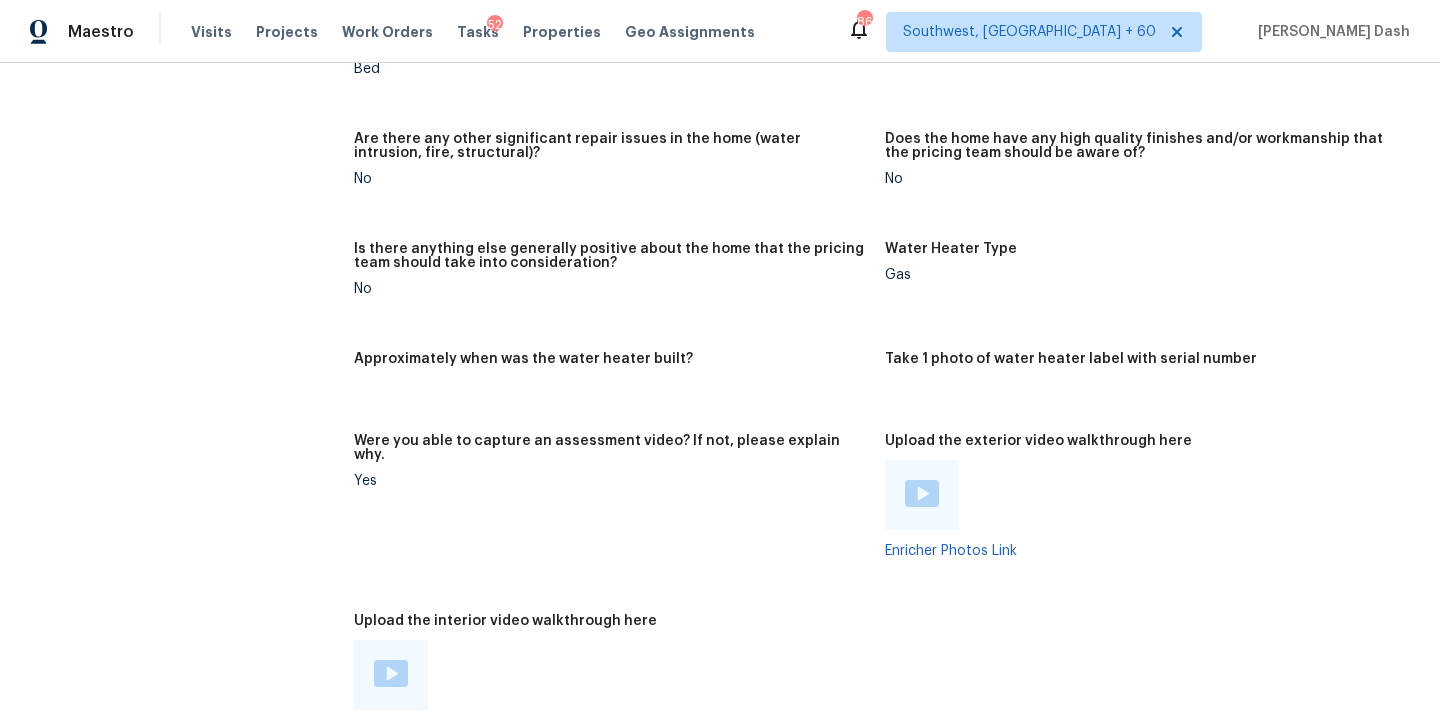 click at bounding box center (922, 493) 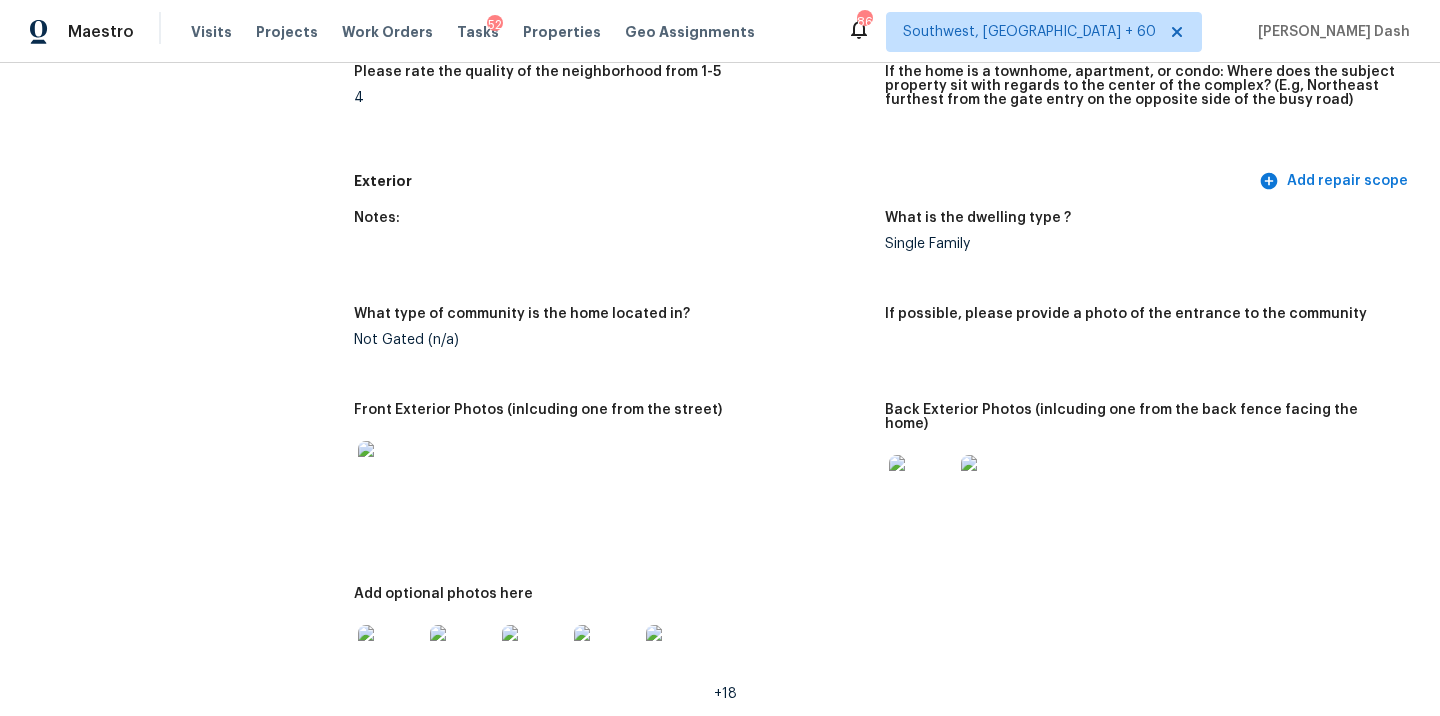 scroll, scrollTop: 659, scrollLeft: 0, axis: vertical 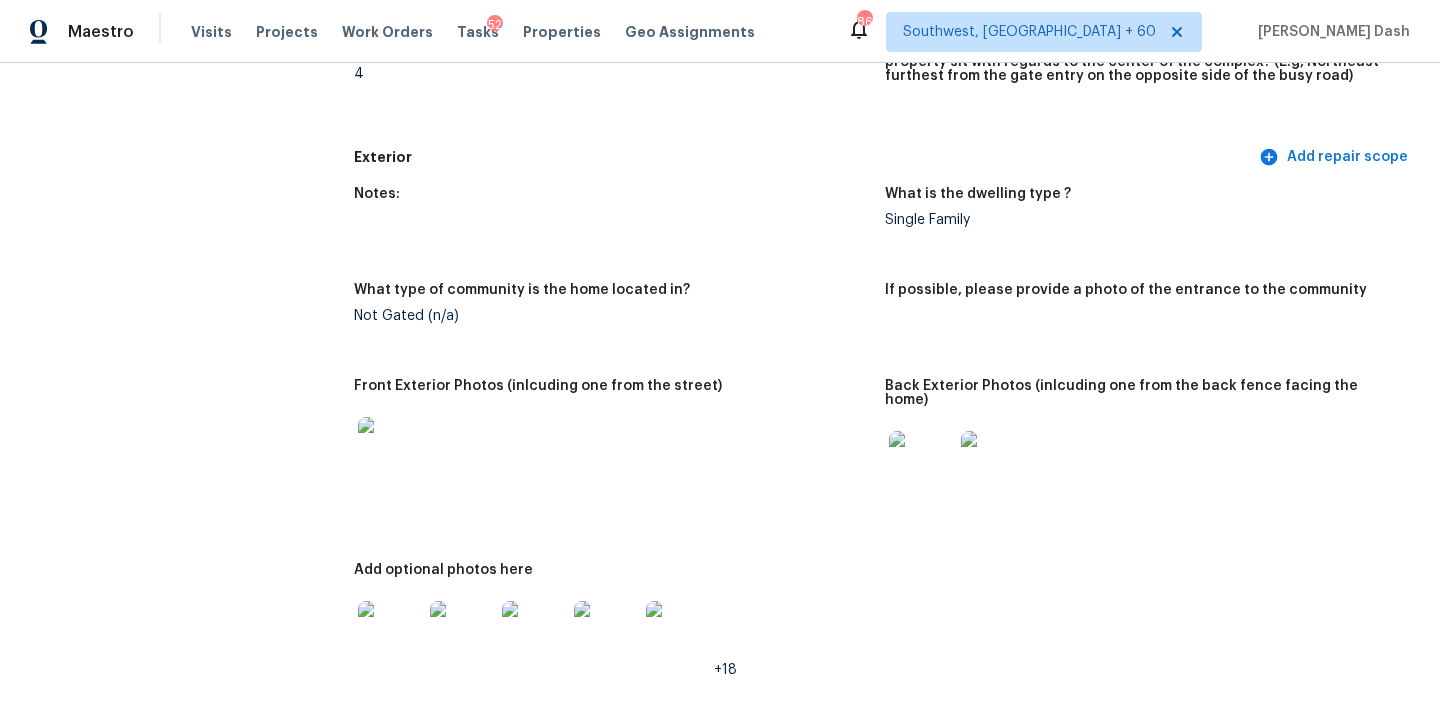 click at bounding box center [993, 463] 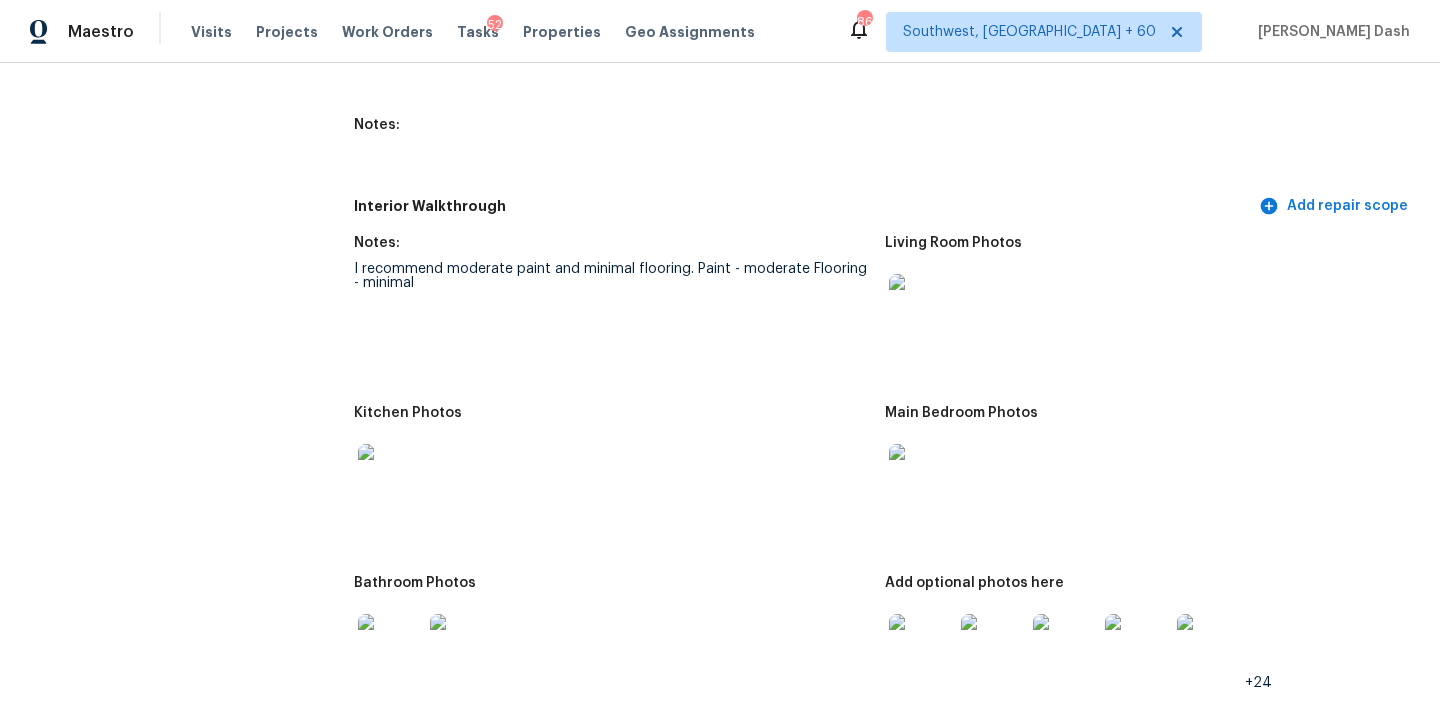 scroll, scrollTop: 2273, scrollLeft: 0, axis: vertical 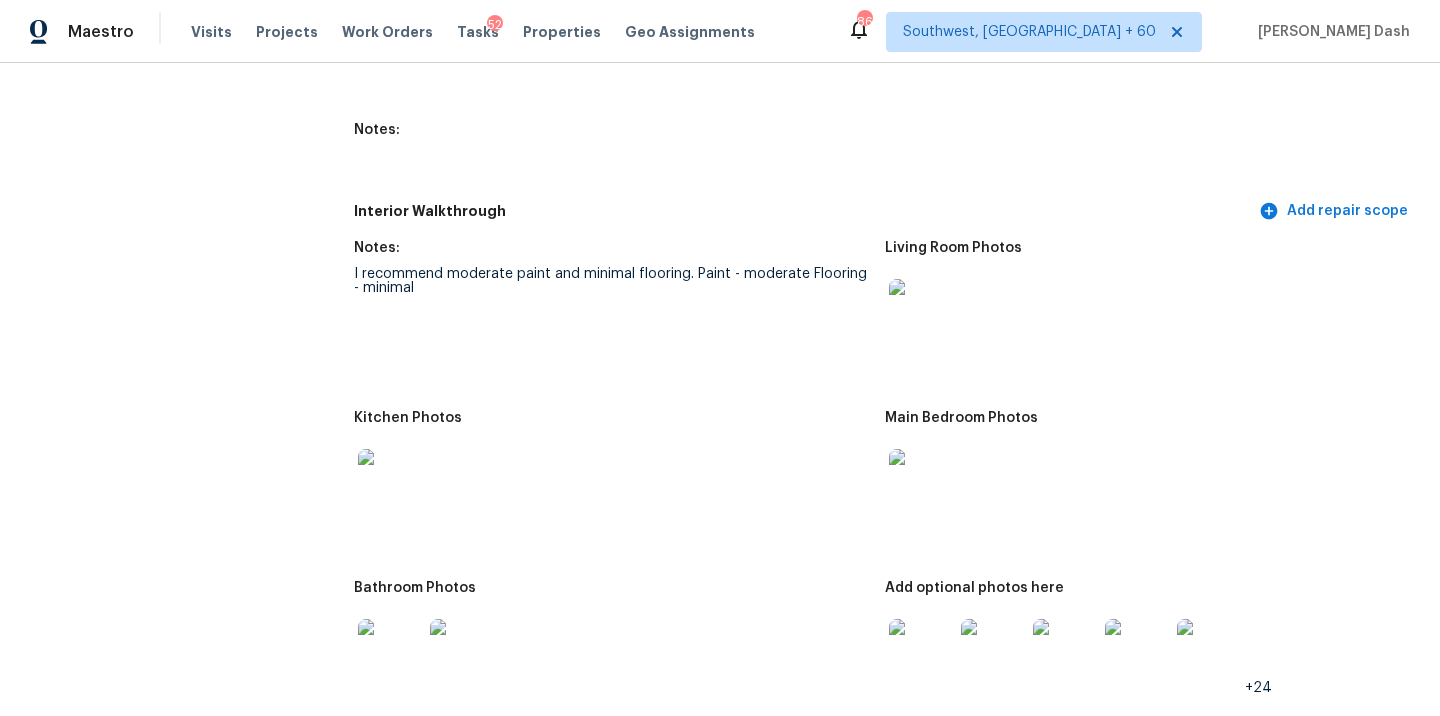 click at bounding box center (921, 311) 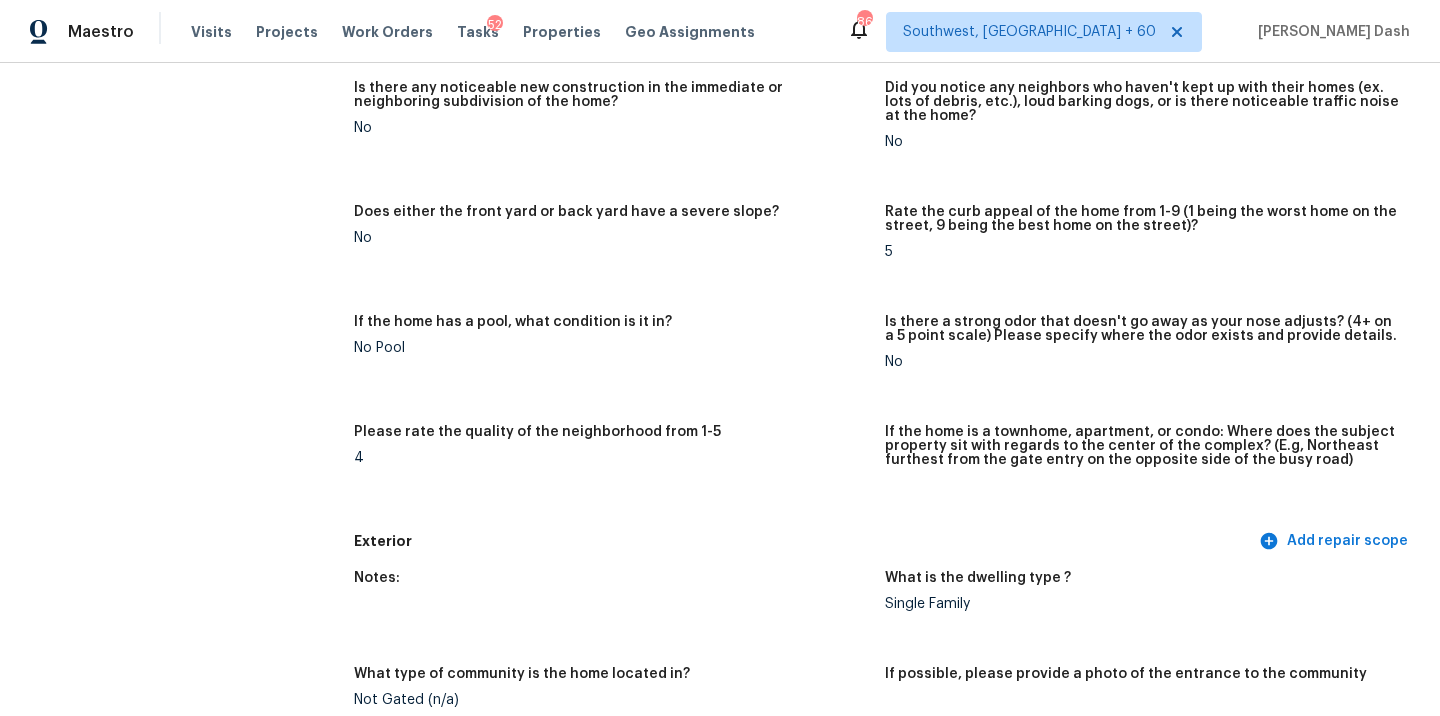 scroll, scrollTop: 0, scrollLeft: 0, axis: both 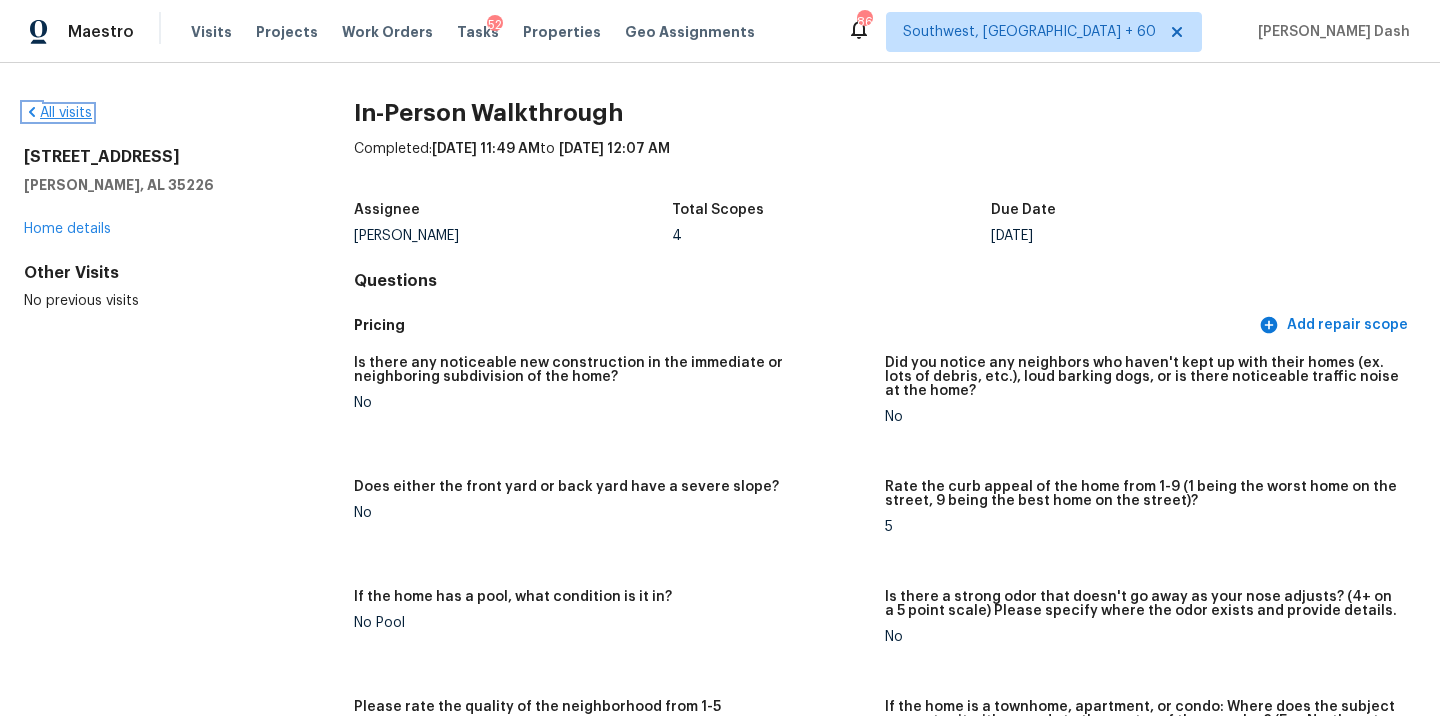 click on "All visits" at bounding box center [58, 113] 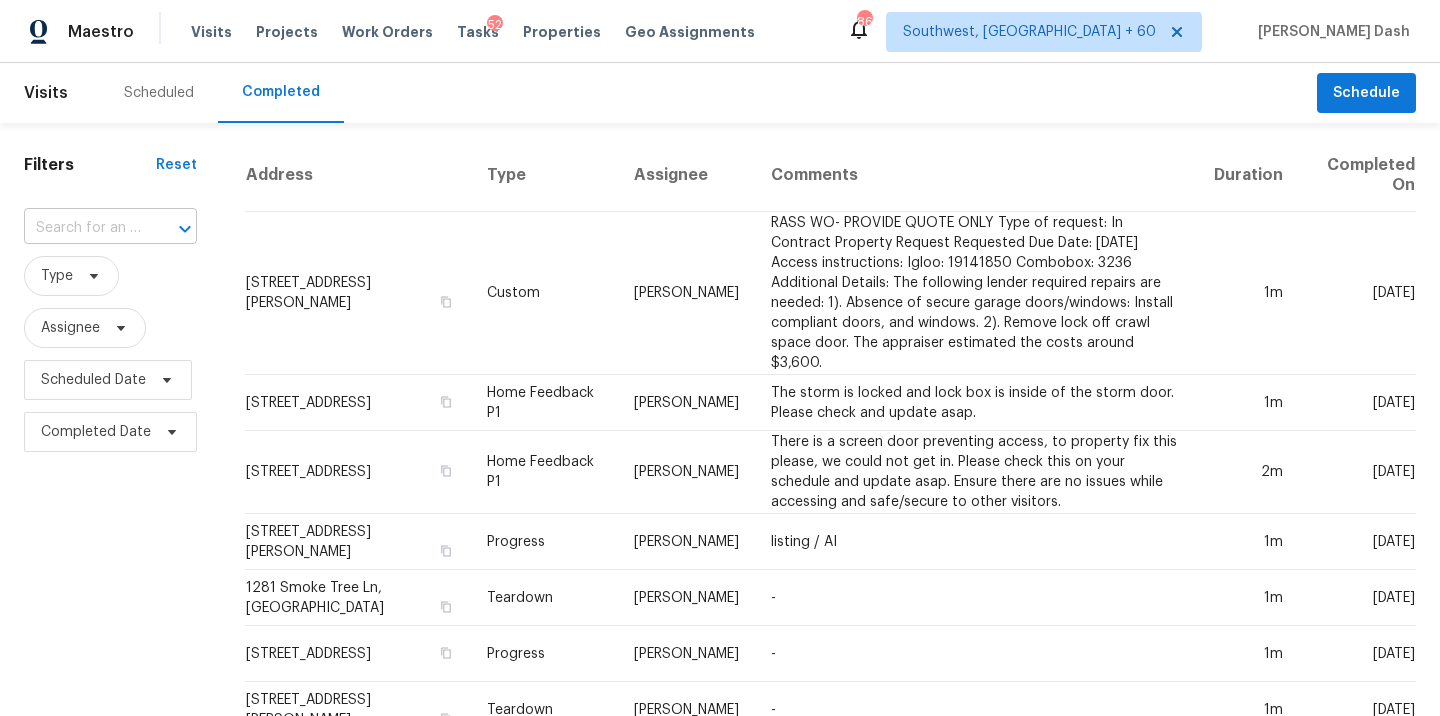click at bounding box center (82, 228) 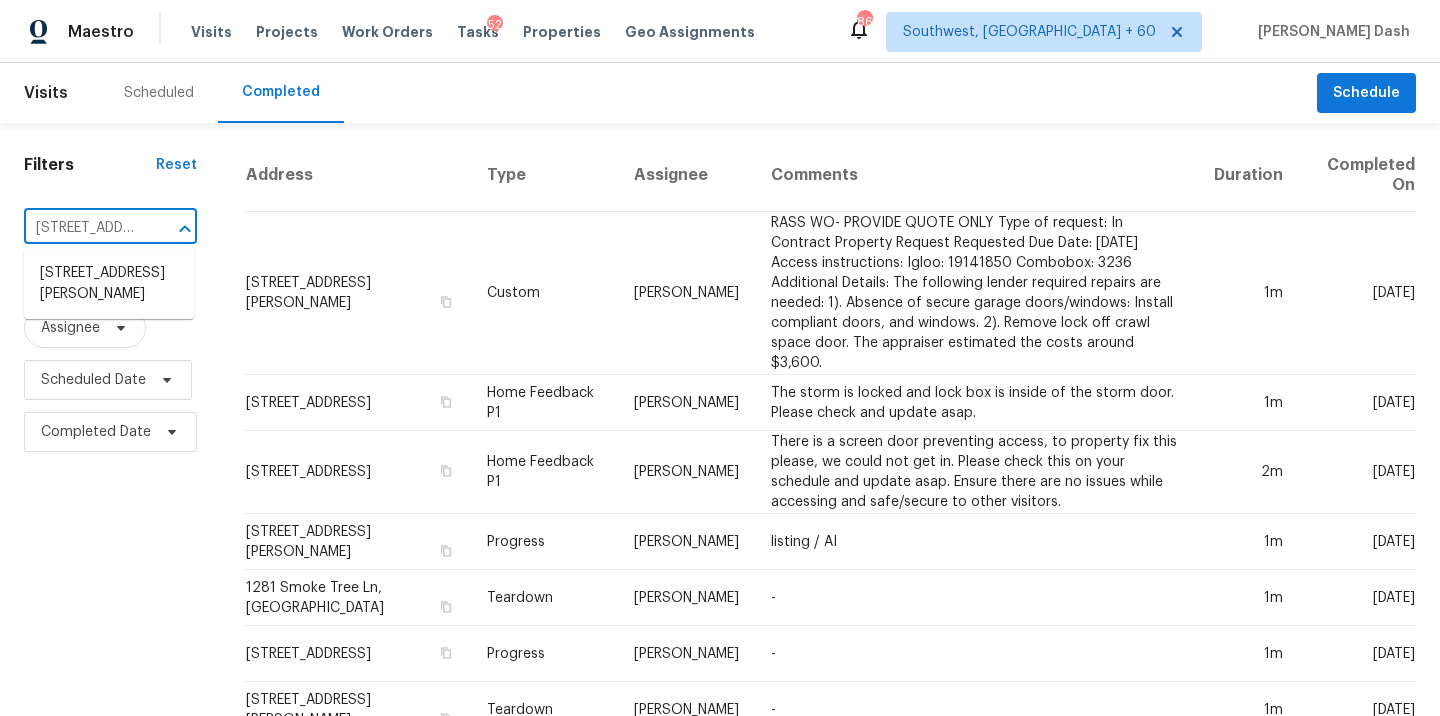 scroll, scrollTop: 0, scrollLeft: 135, axis: horizontal 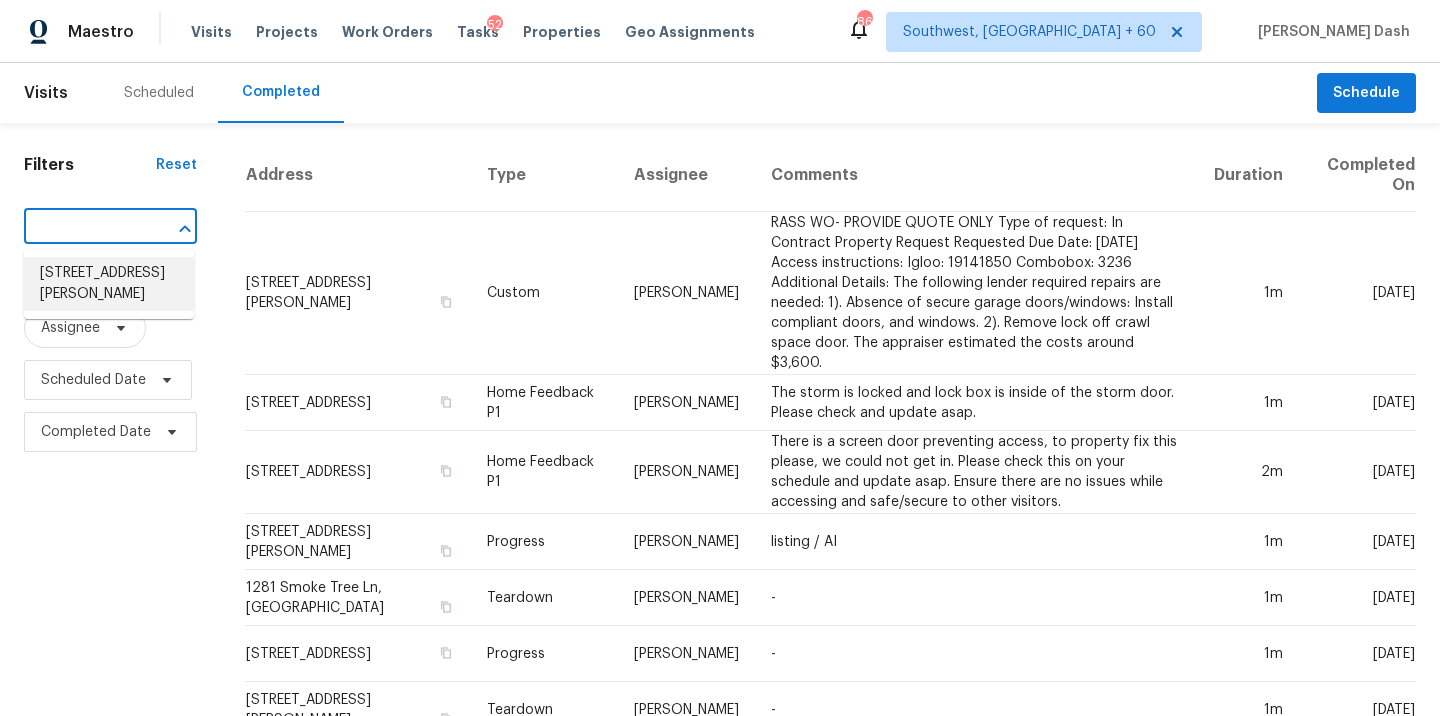 click on "1885 Leon Ave, San Diego, CA 92154" at bounding box center [109, 284] 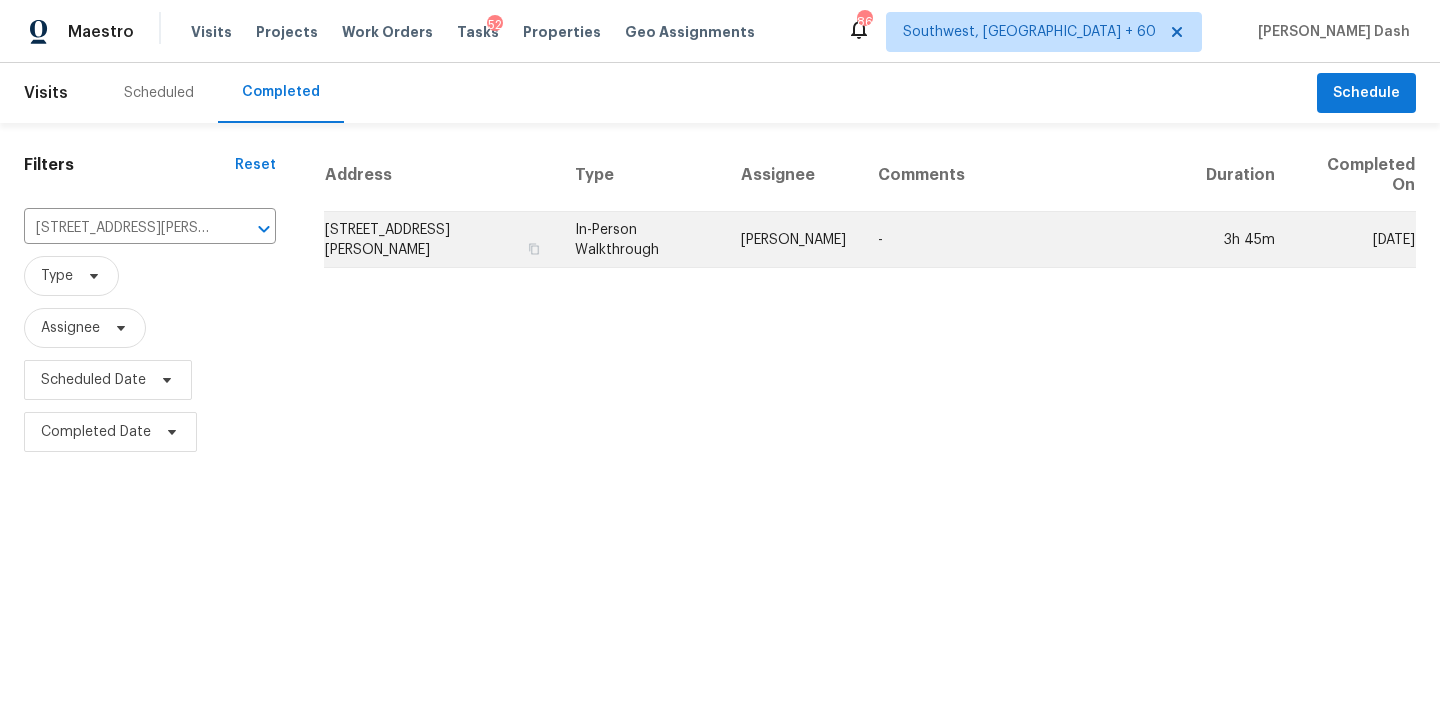 click on "In-Person Walkthrough" at bounding box center (642, 240) 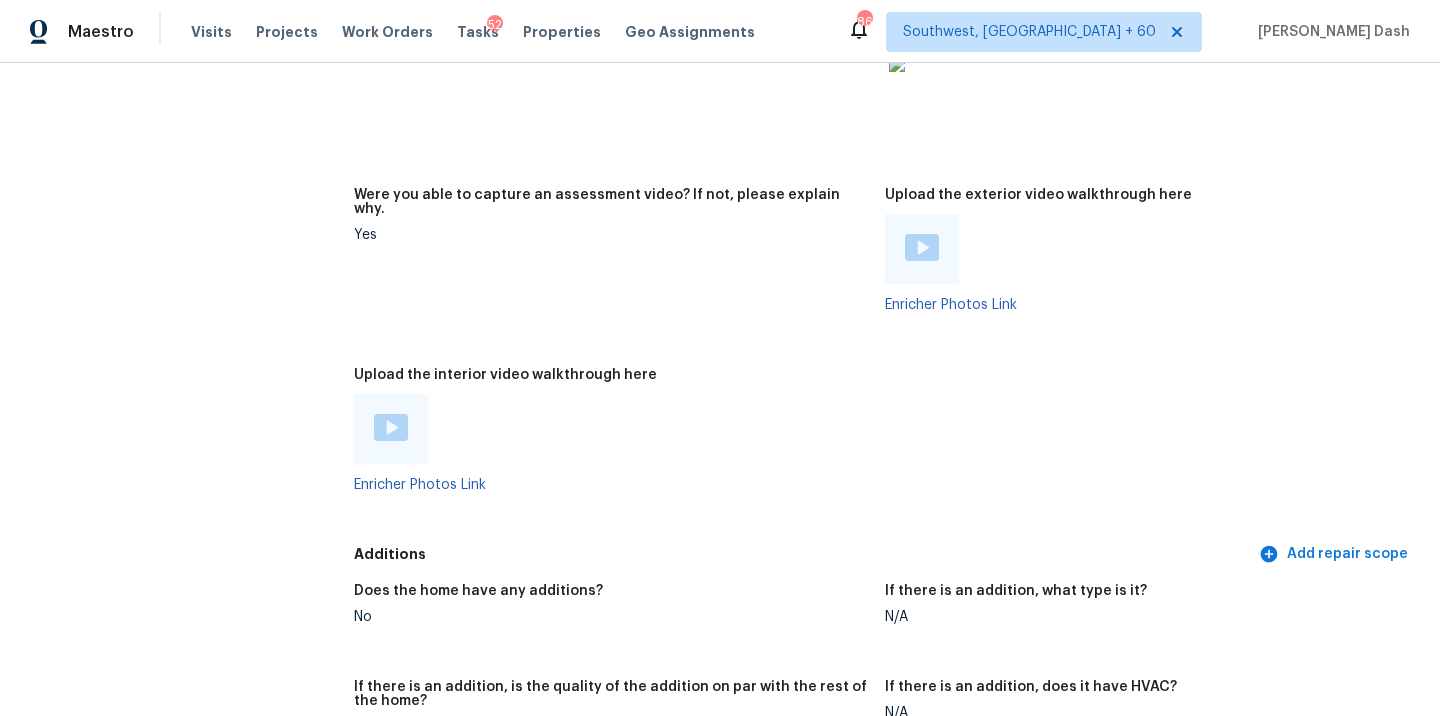 scroll, scrollTop: 3595, scrollLeft: 0, axis: vertical 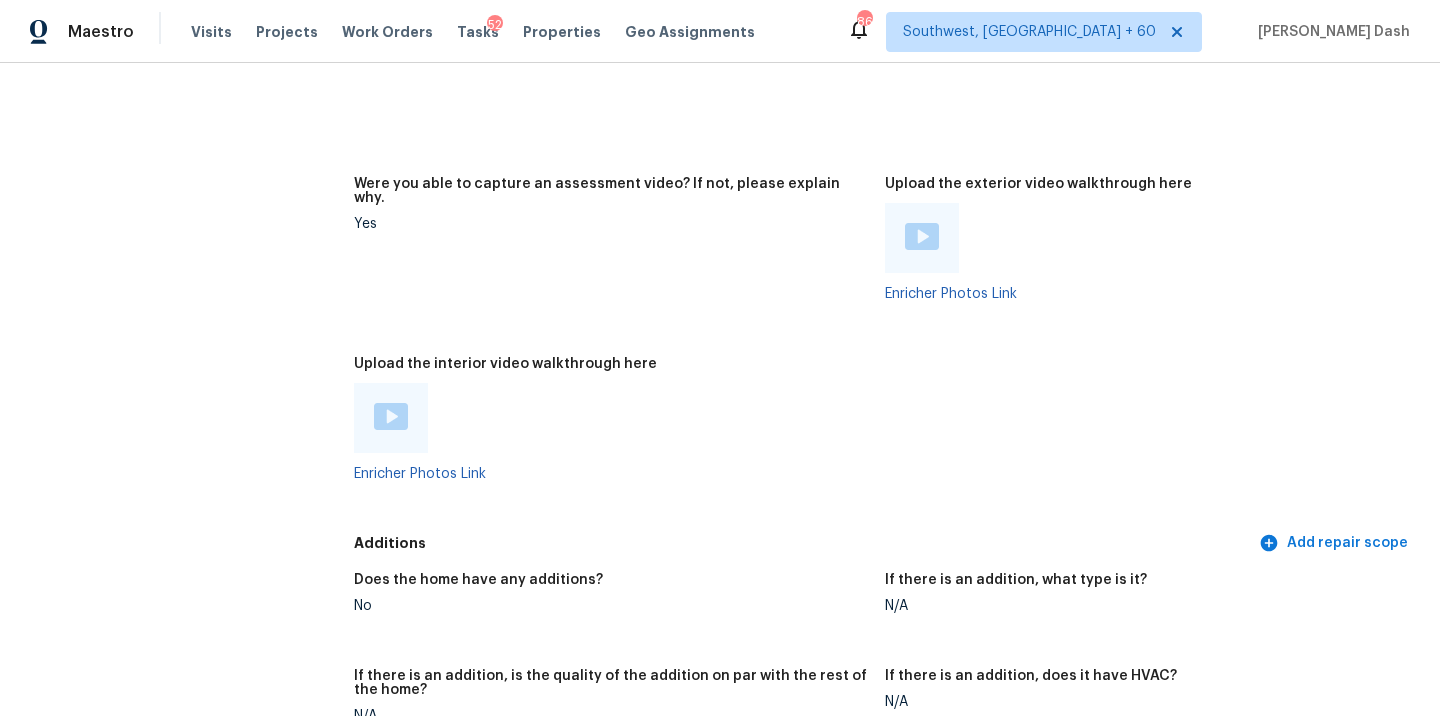 click at bounding box center [391, 416] 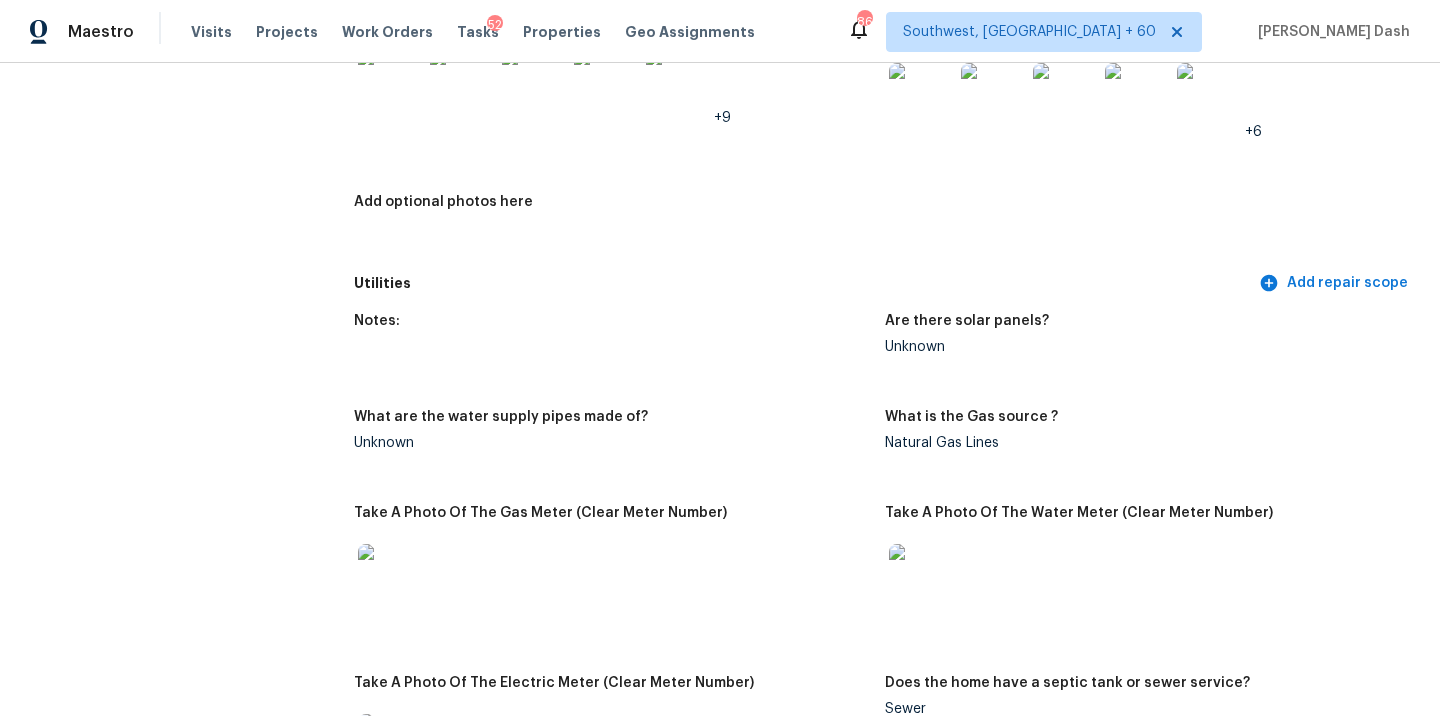 scroll, scrollTop: 1171, scrollLeft: 0, axis: vertical 